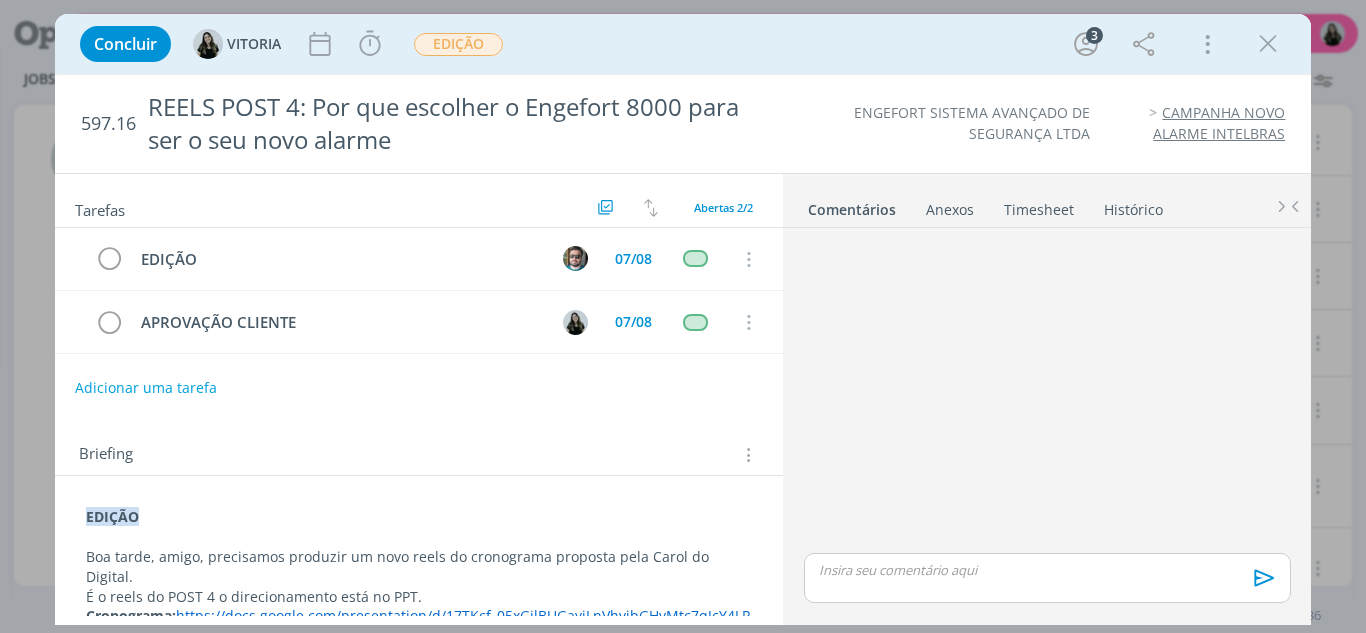 scroll, scrollTop: 0, scrollLeft: 0, axis: both 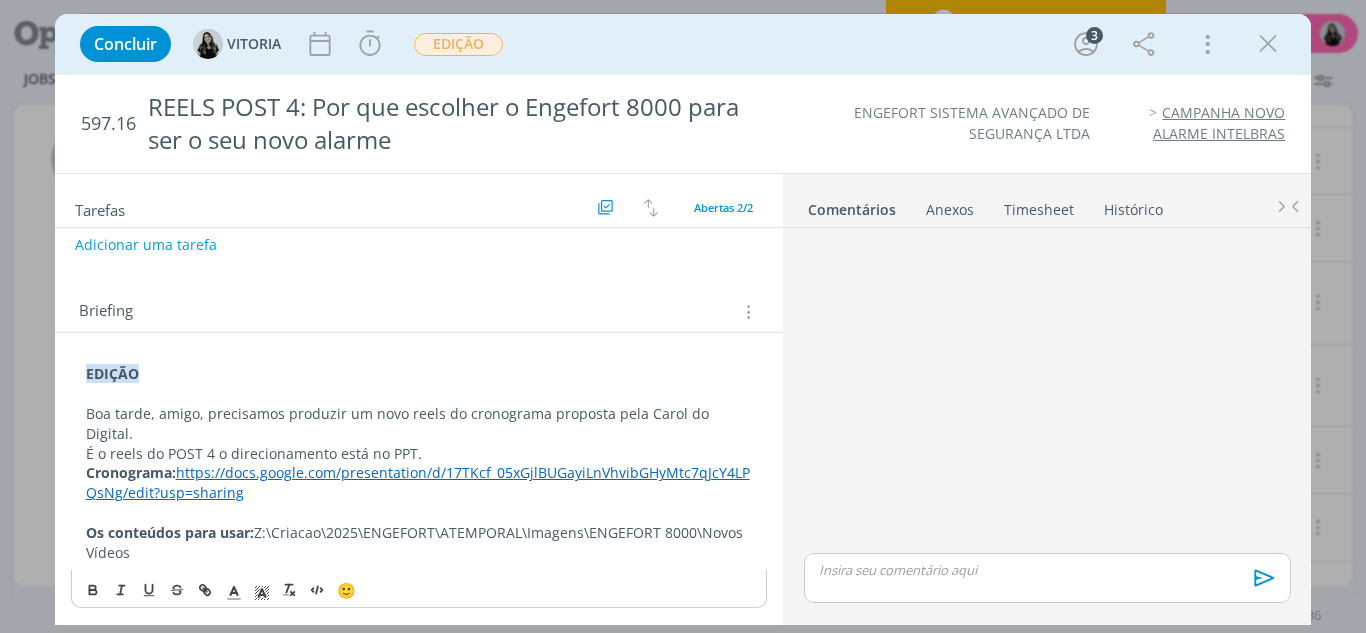 click at bounding box center (419, 513) 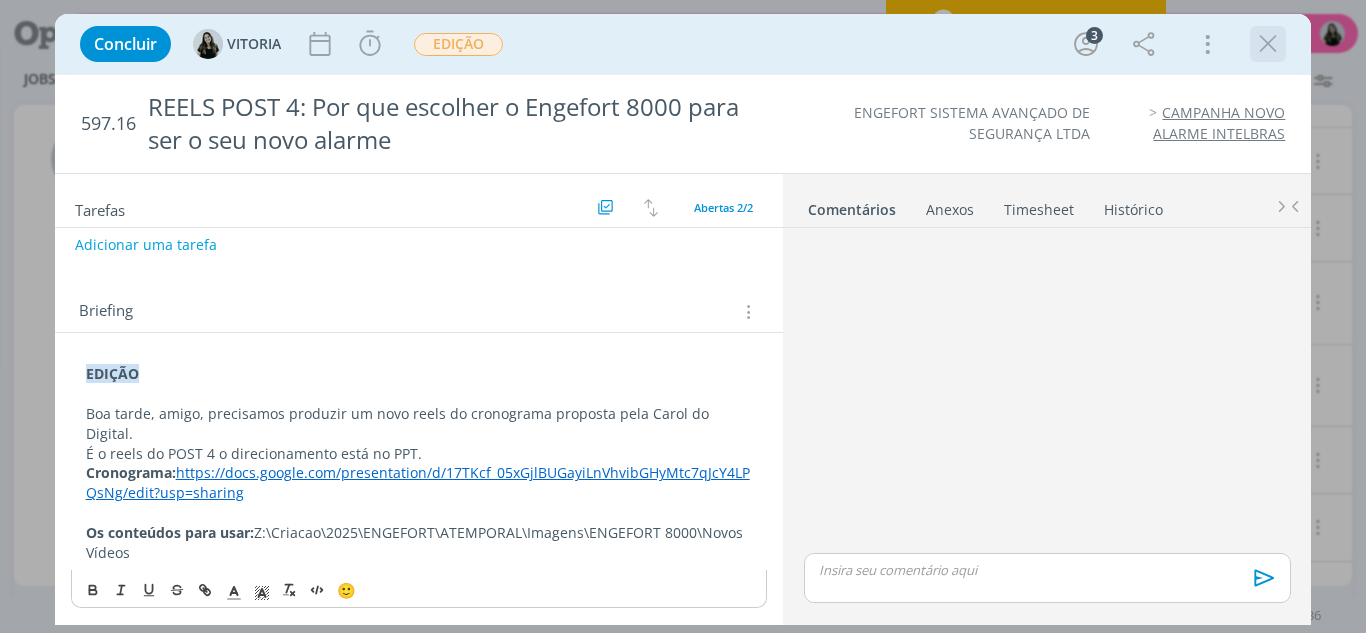 click at bounding box center (1268, 44) 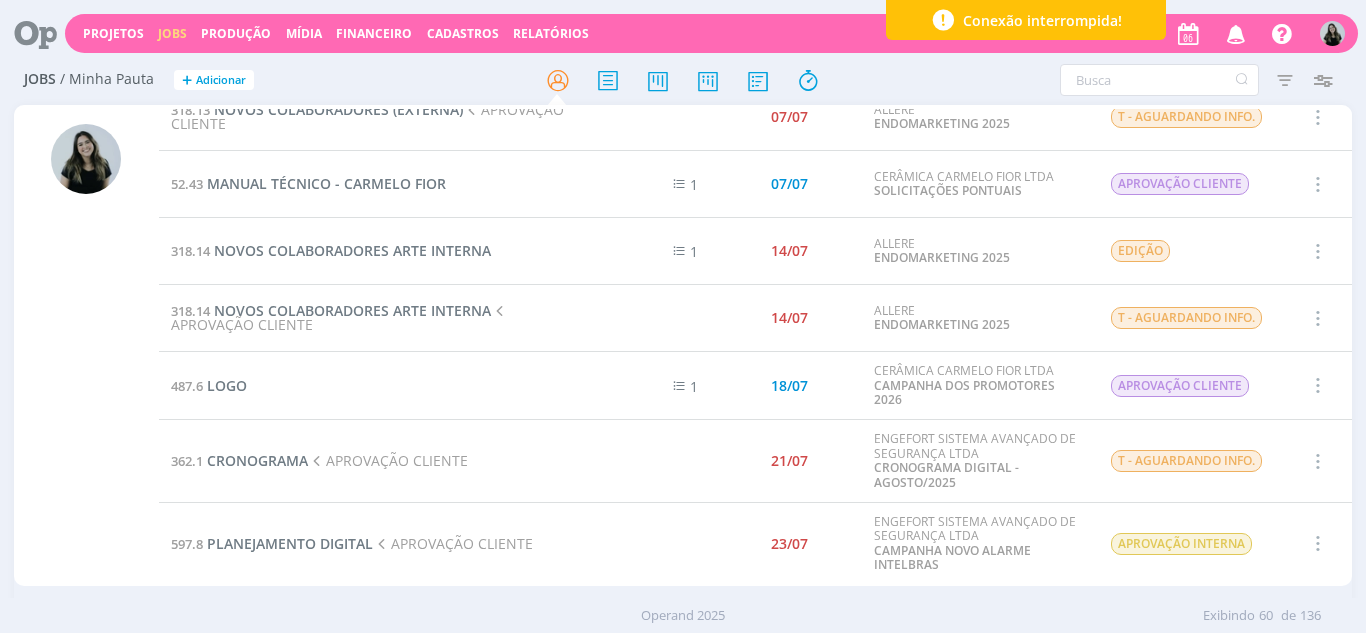 scroll, scrollTop: 0, scrollLeft: 0, axis: both 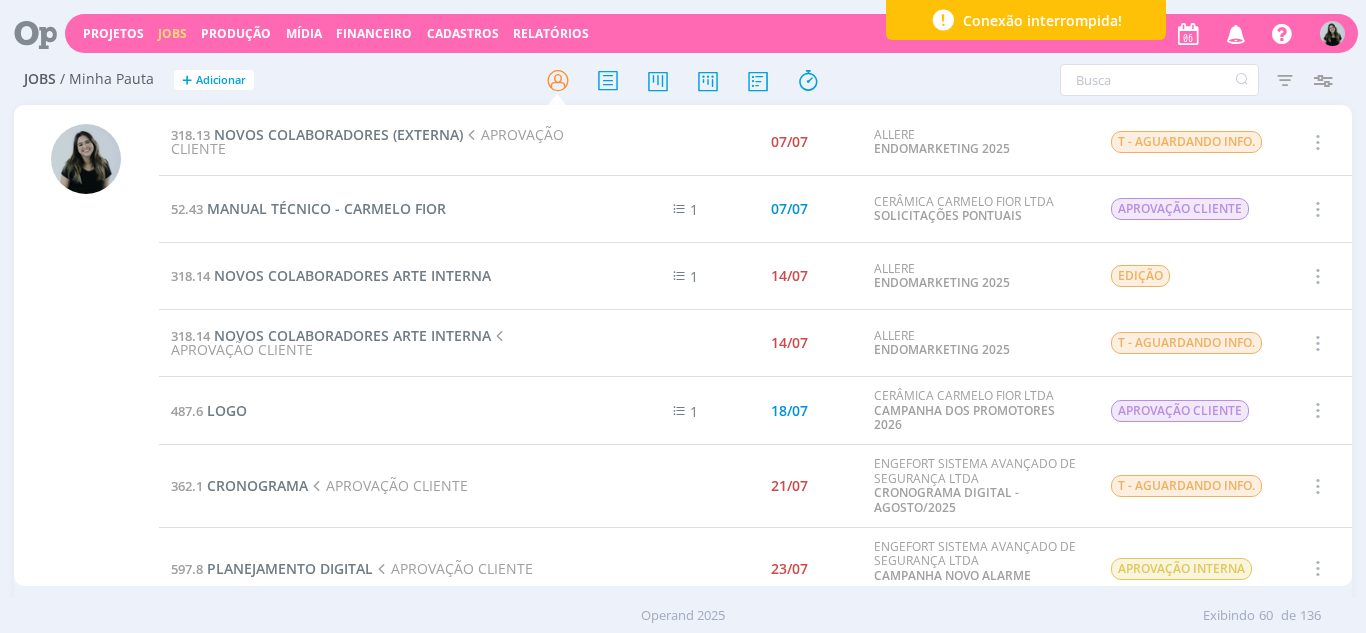 click at bounding box center [1236, 33] 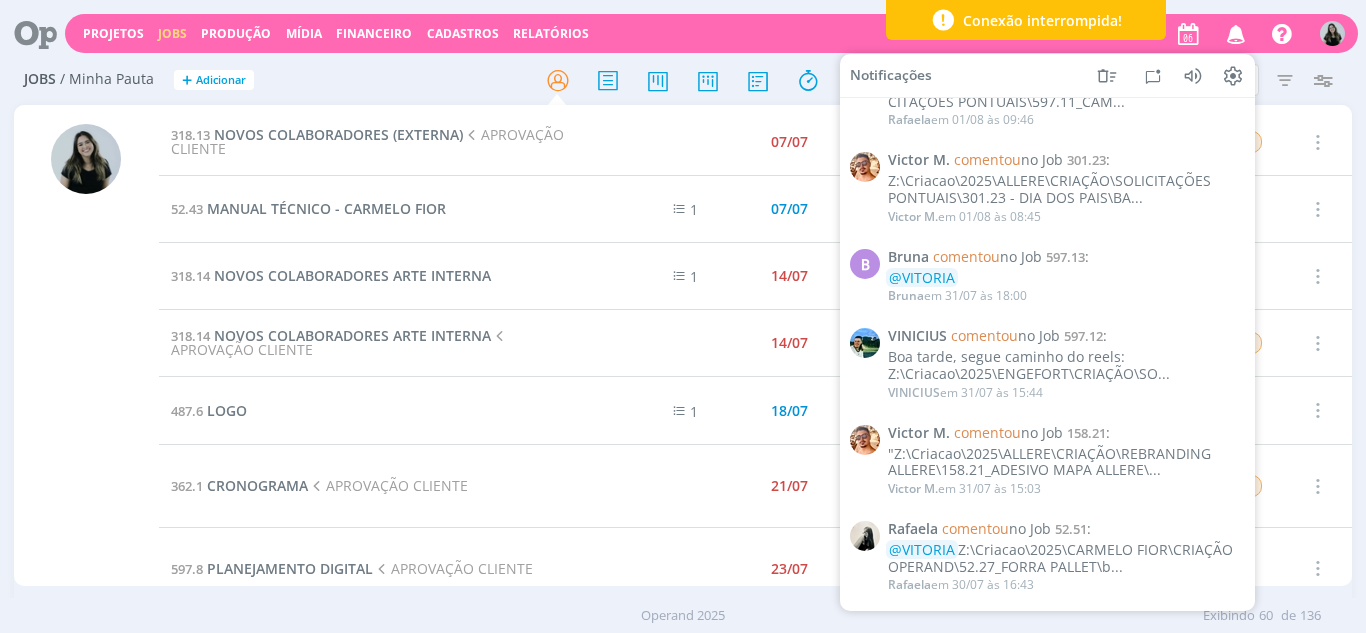 scroll, scrollTop: 1345, scrollLeft: 0, axis: vertical 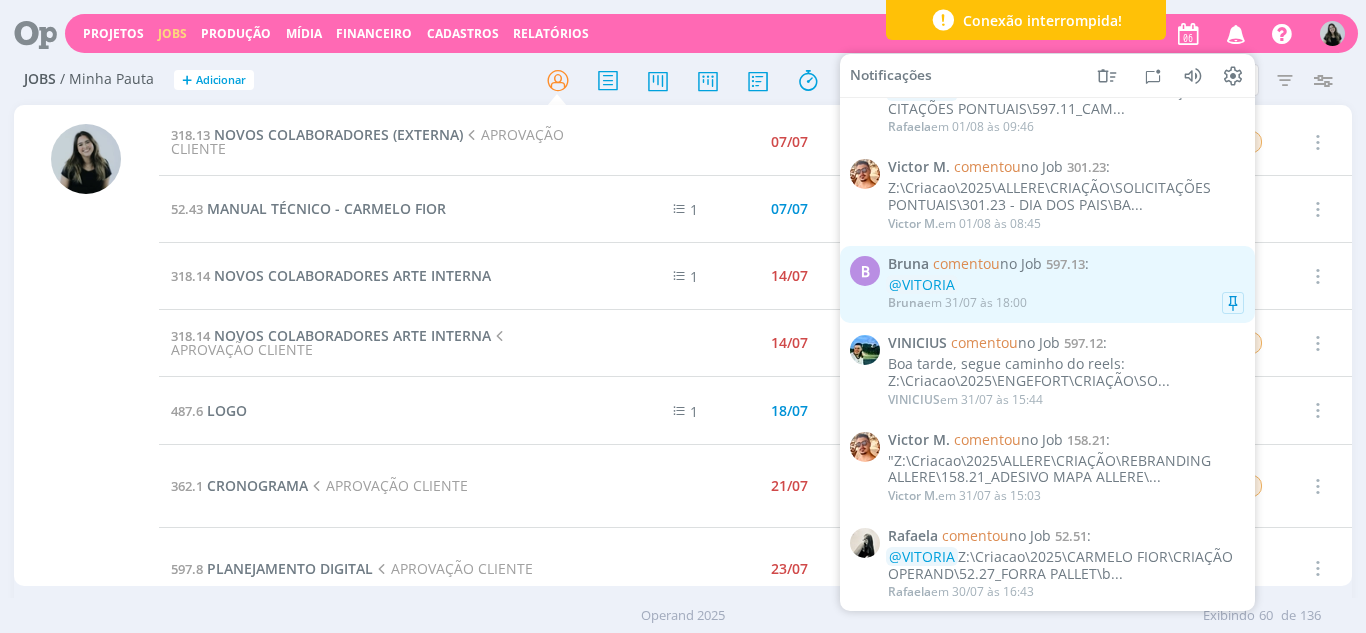 click on "Bruna
em 31/07 às 18:00" at bounding box center [957, 303] 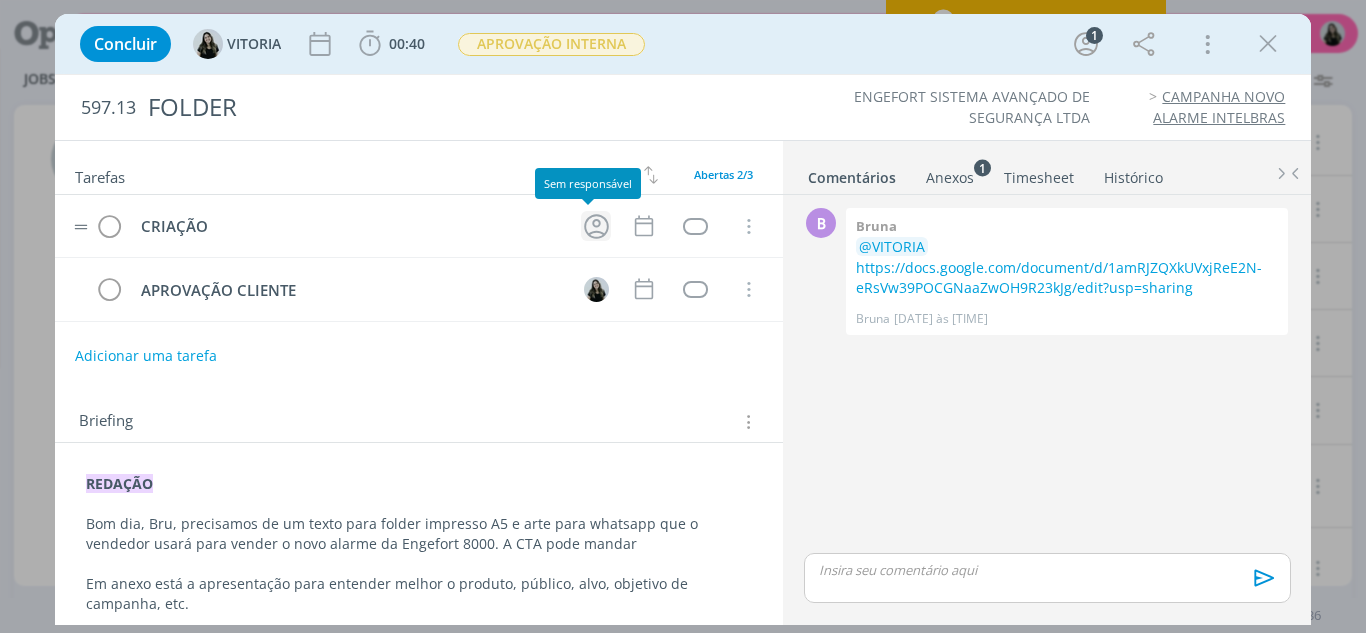 click 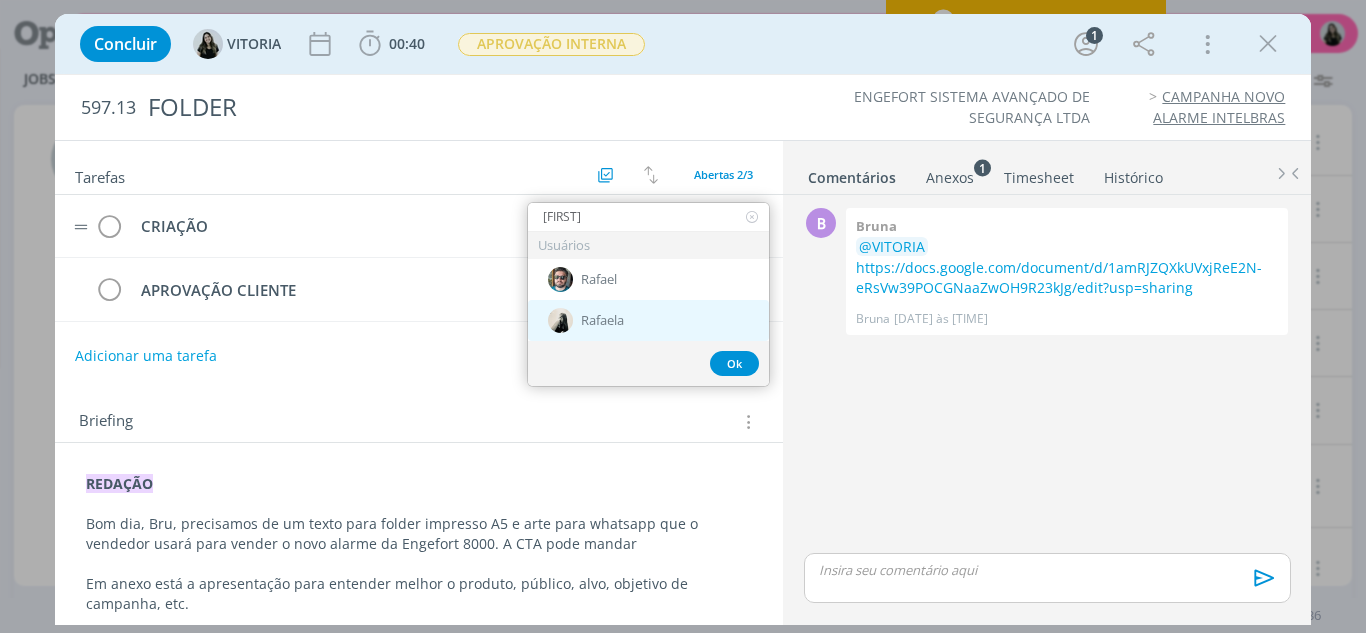 type on "rafa" 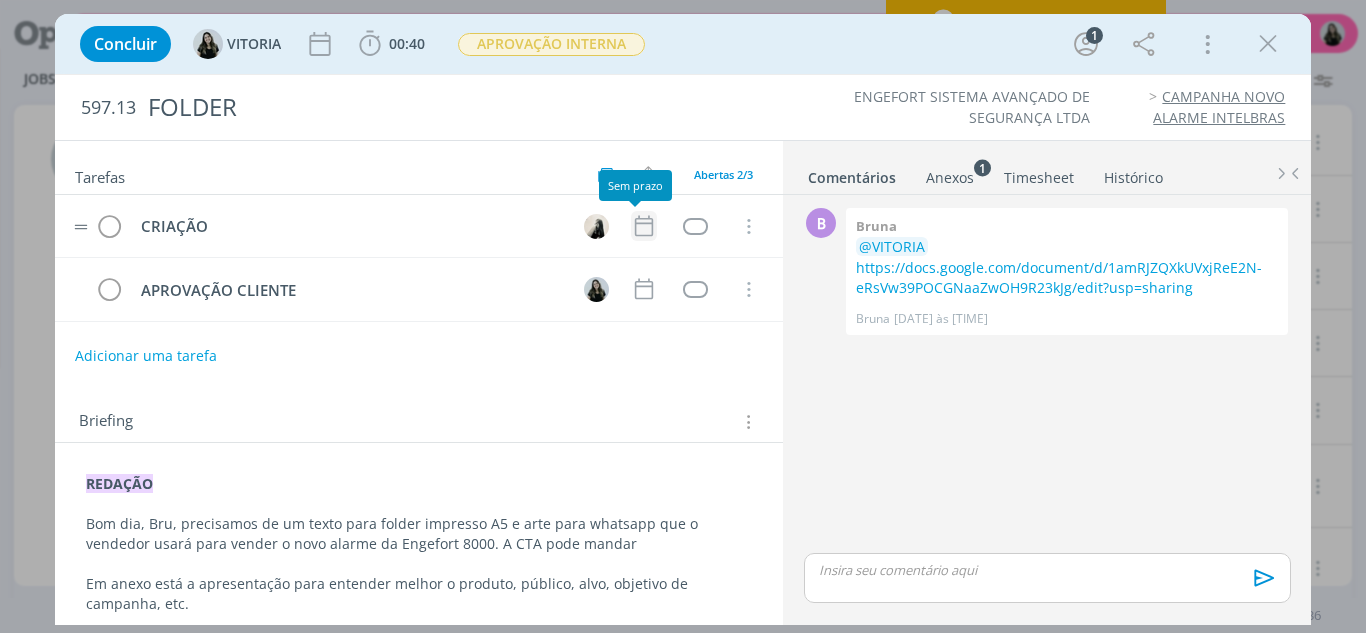 click 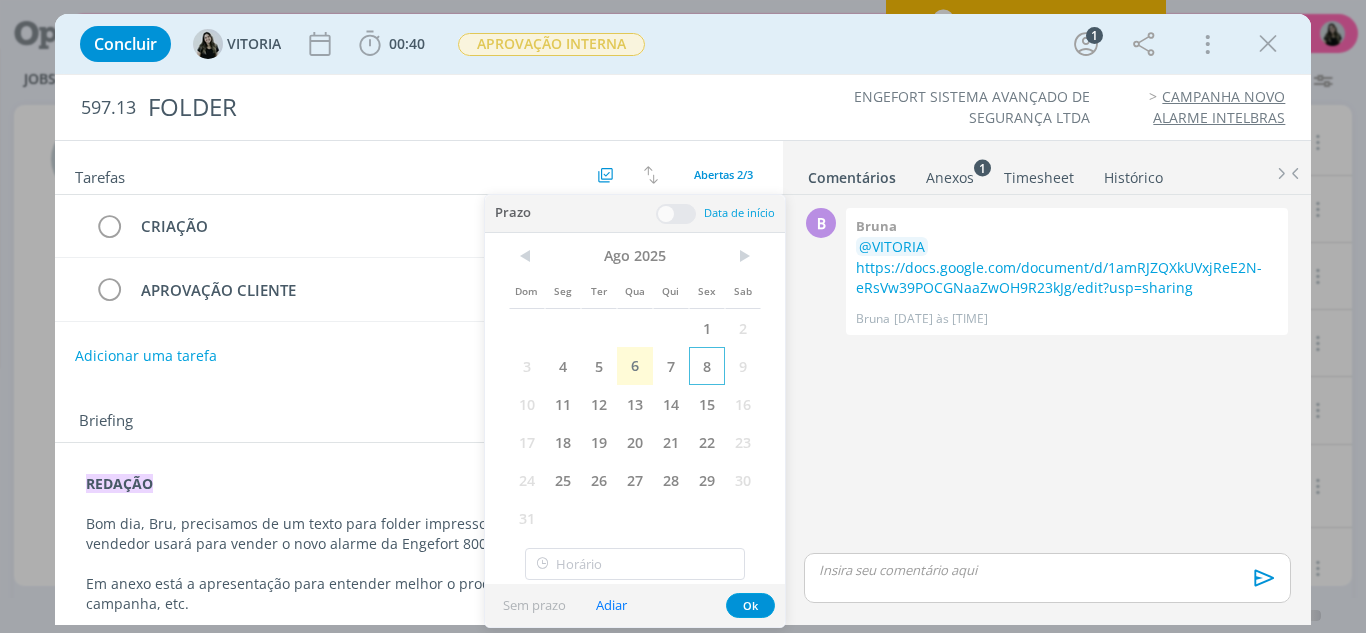 click on "8" at bounding box center [707, 366] 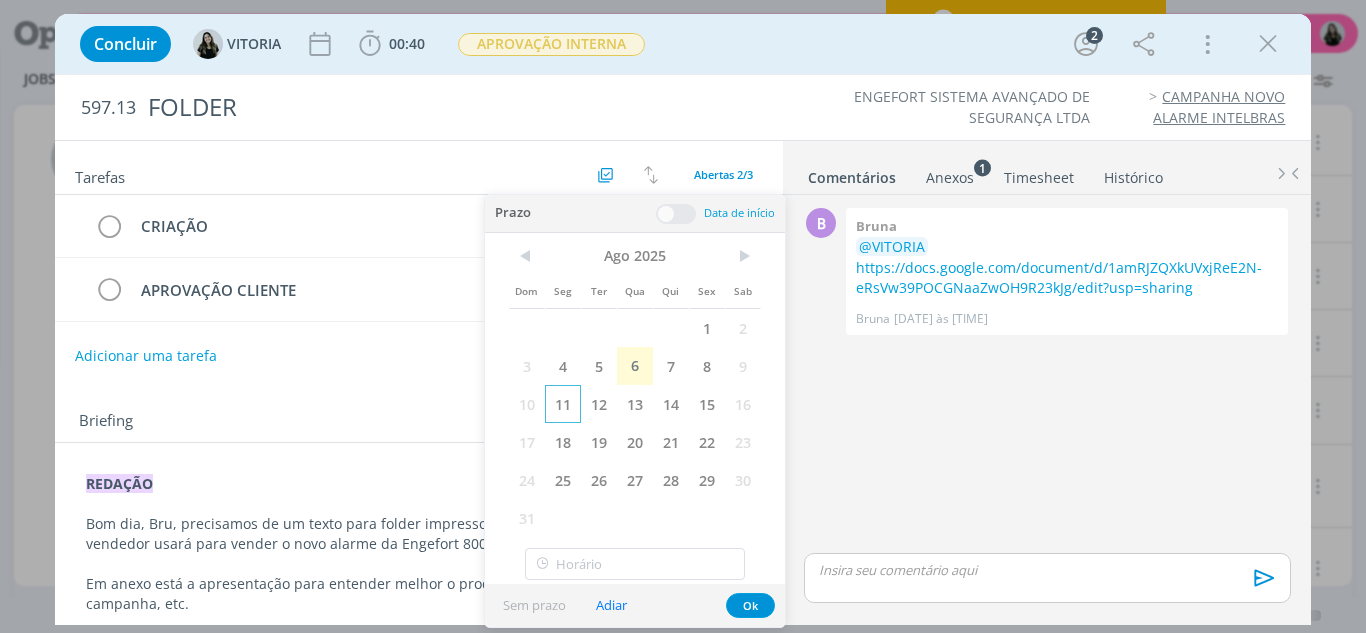 click on "11" at bounding box center (563, 404) 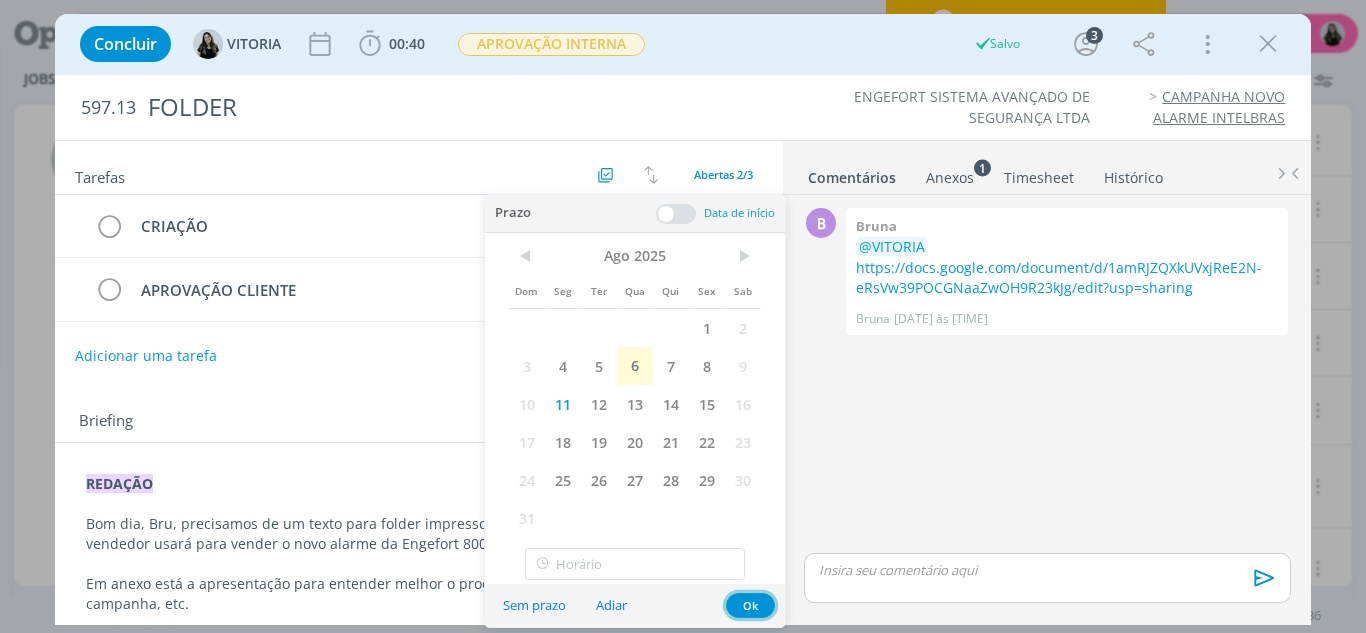 click on "Ok" at bounding box center [750, 605] 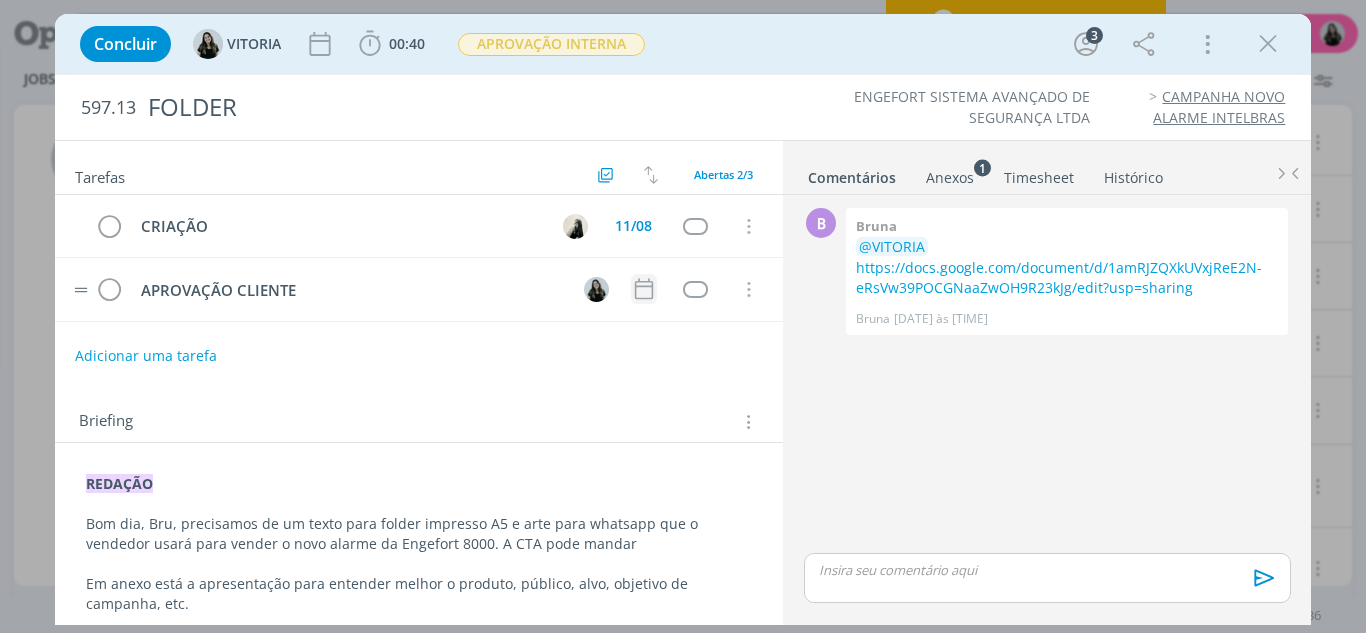 click 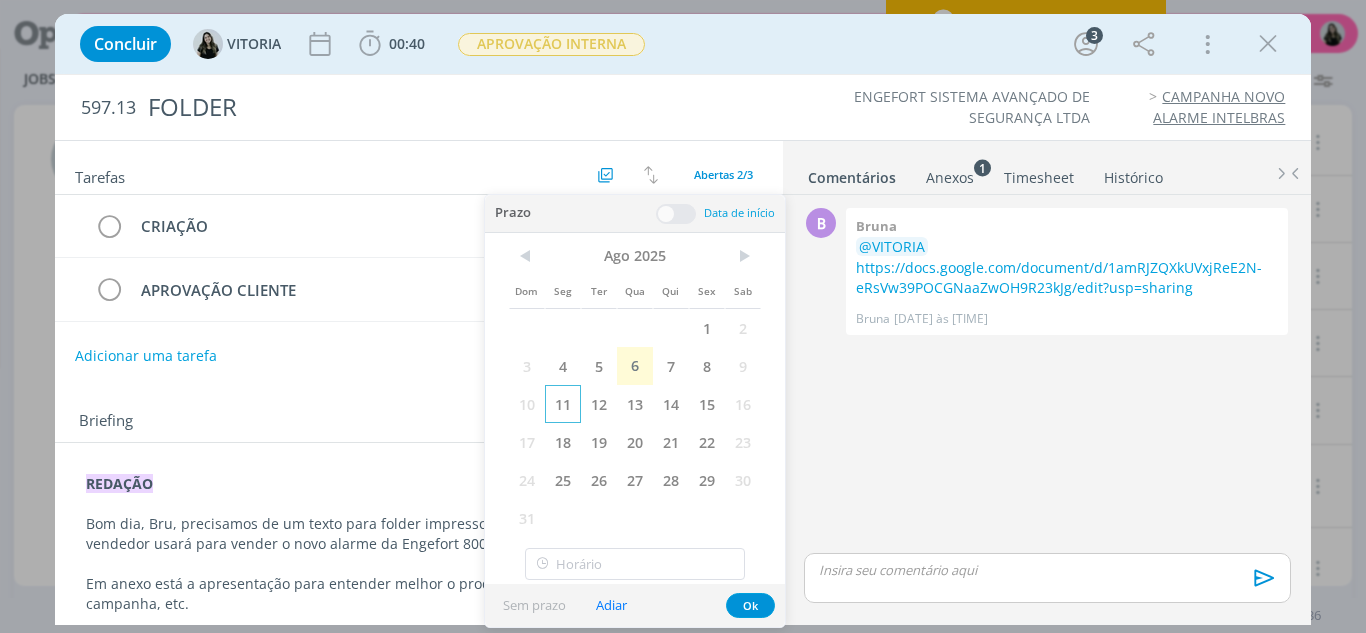 click on "11" at bounding box center (563, 404) 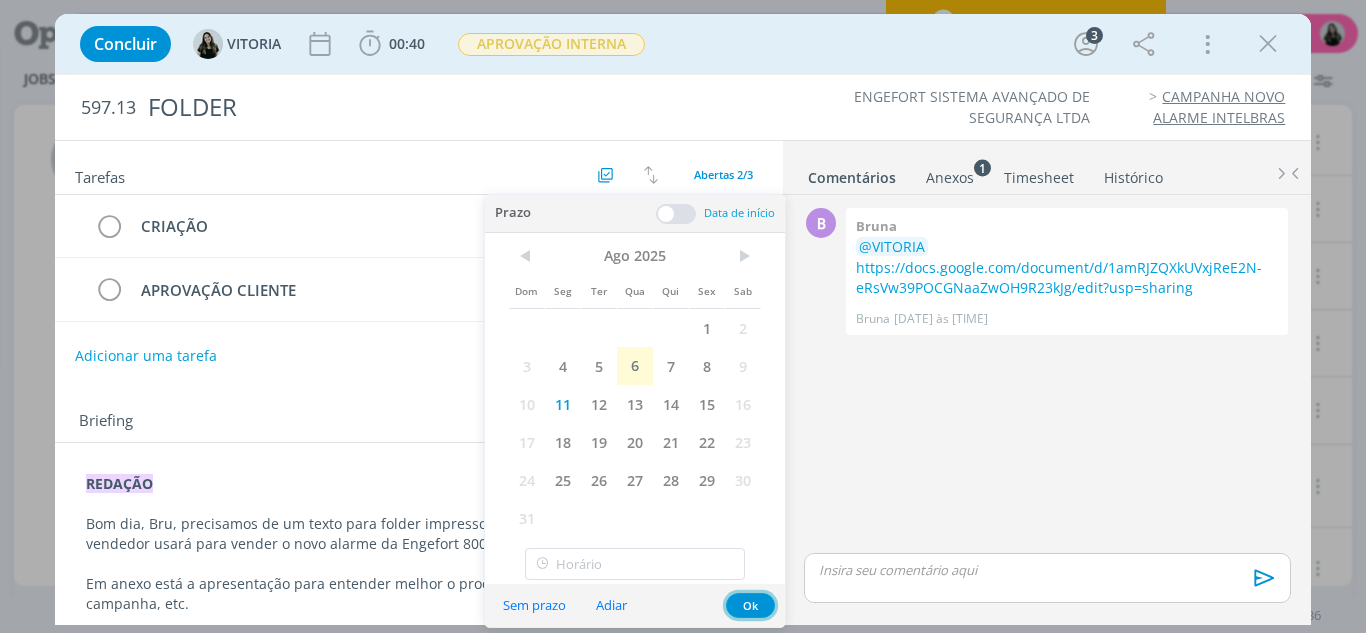 click on "Ok" at bounding box center (750, 605) 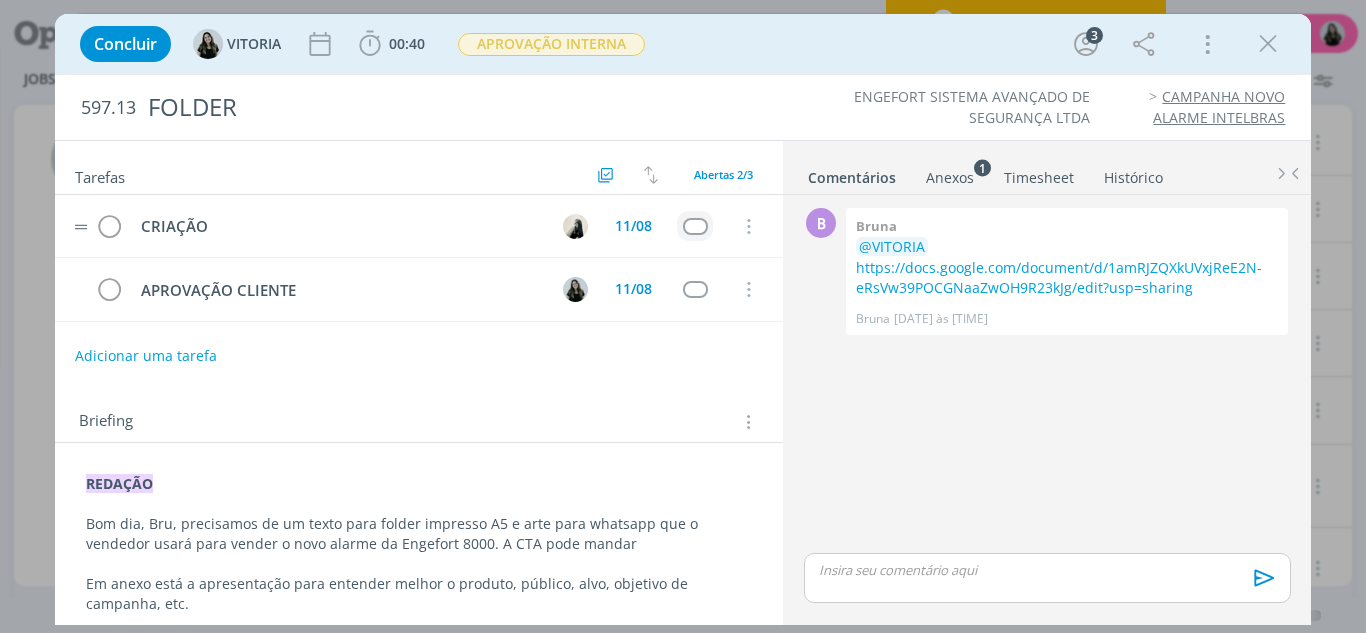 click on "CRIAÇÃO 11/08 Cancelar" at bounding box center (419, 226) 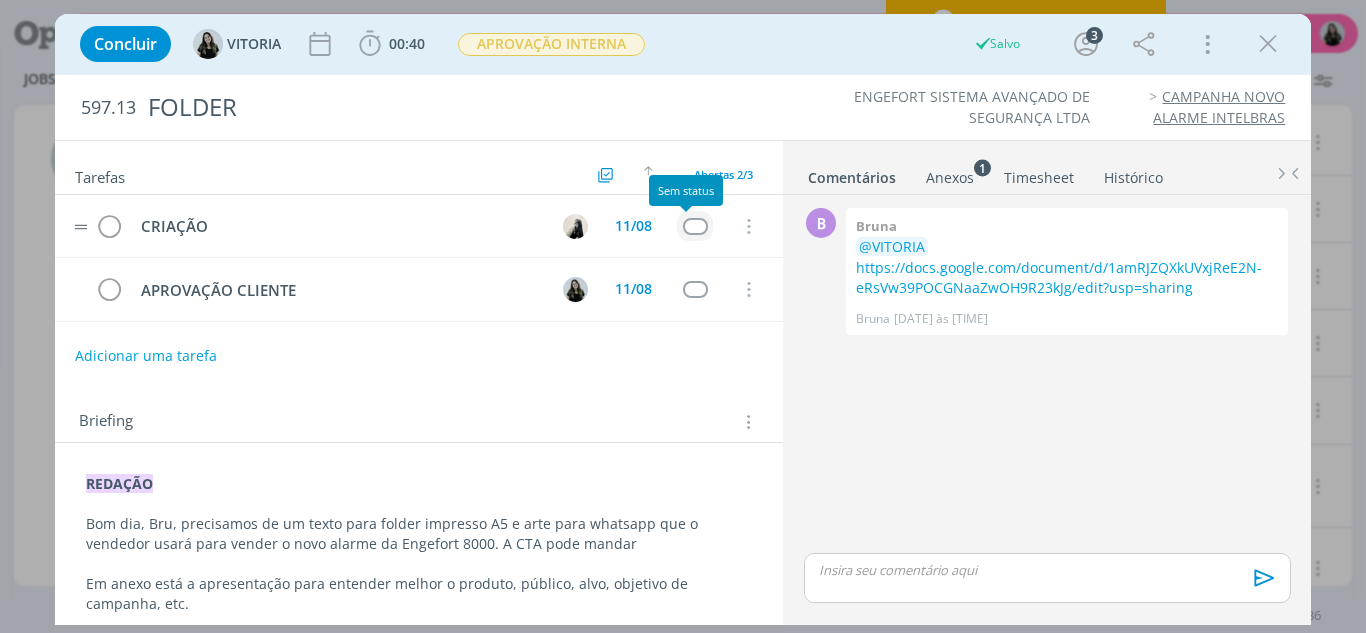 click at bounding box center [695, 226] 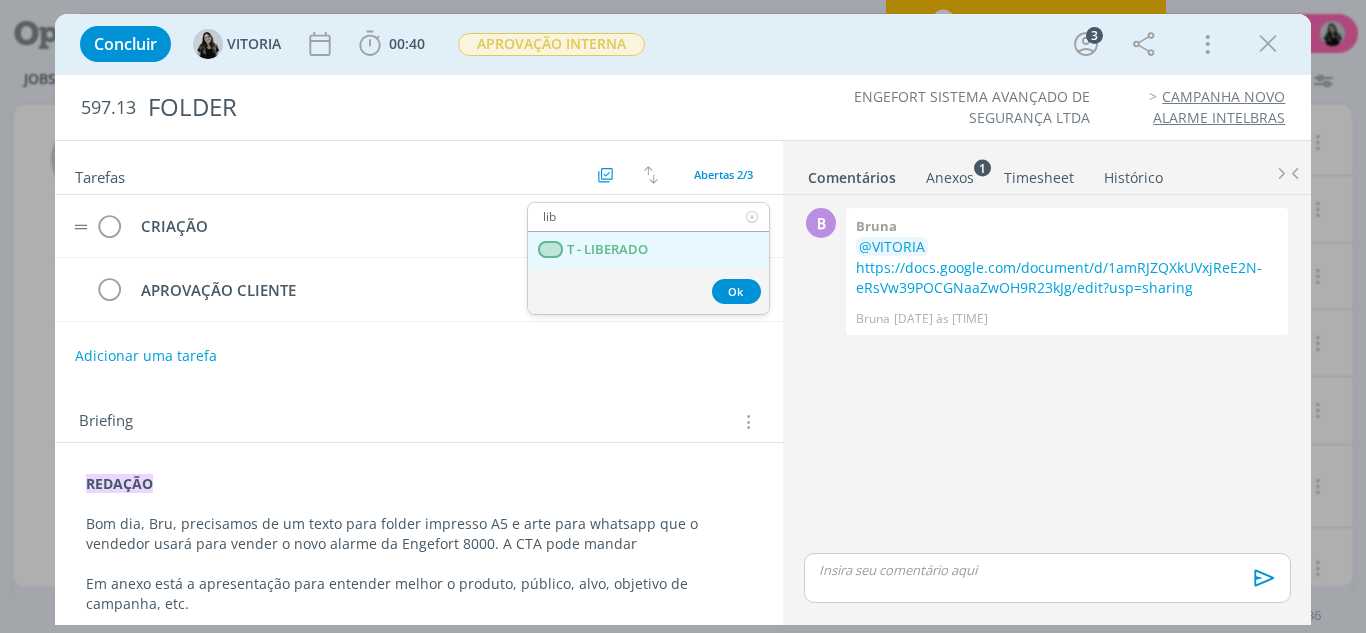 type on "lib" 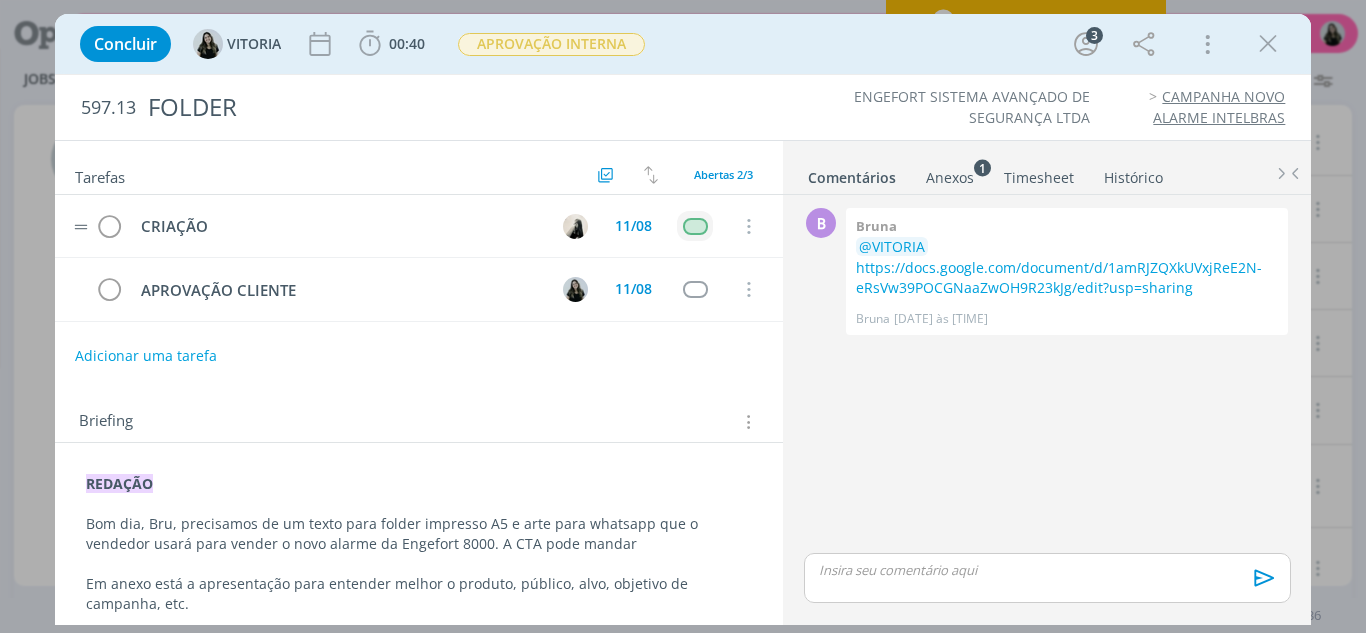 scroll, scrollTop: 93, scrollLeft: 0, axis: vertical 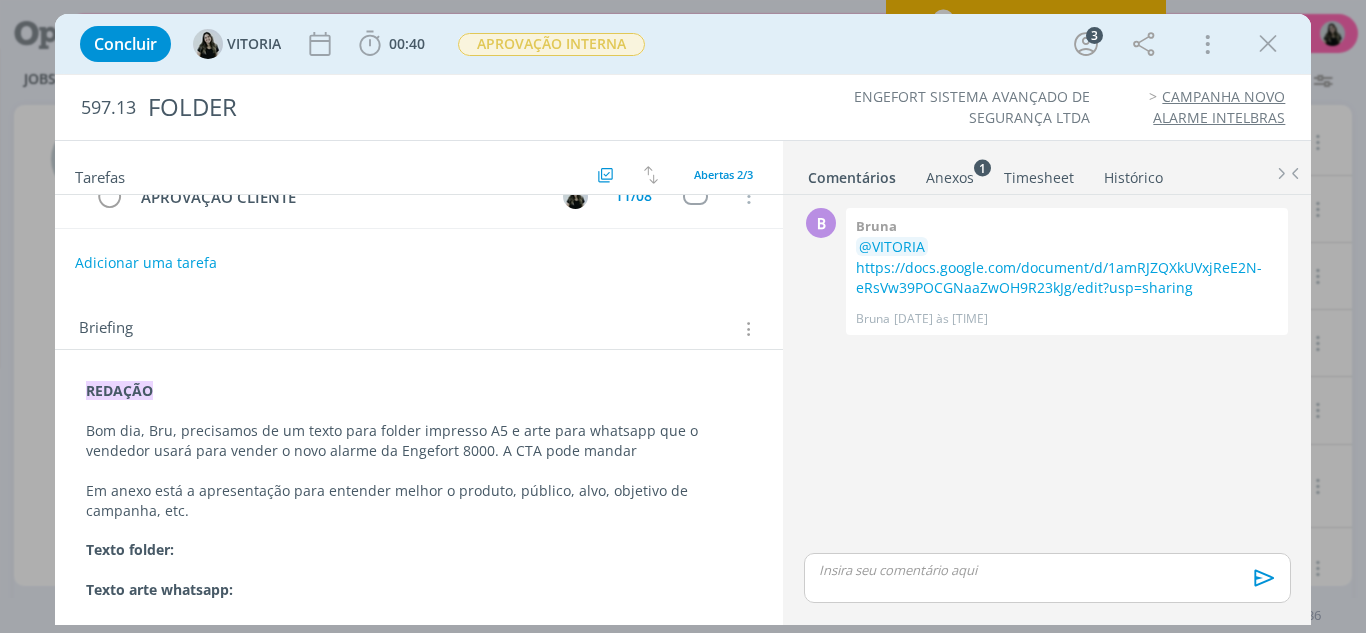 click on "Texto folder:" at bounding box center [419, 550] 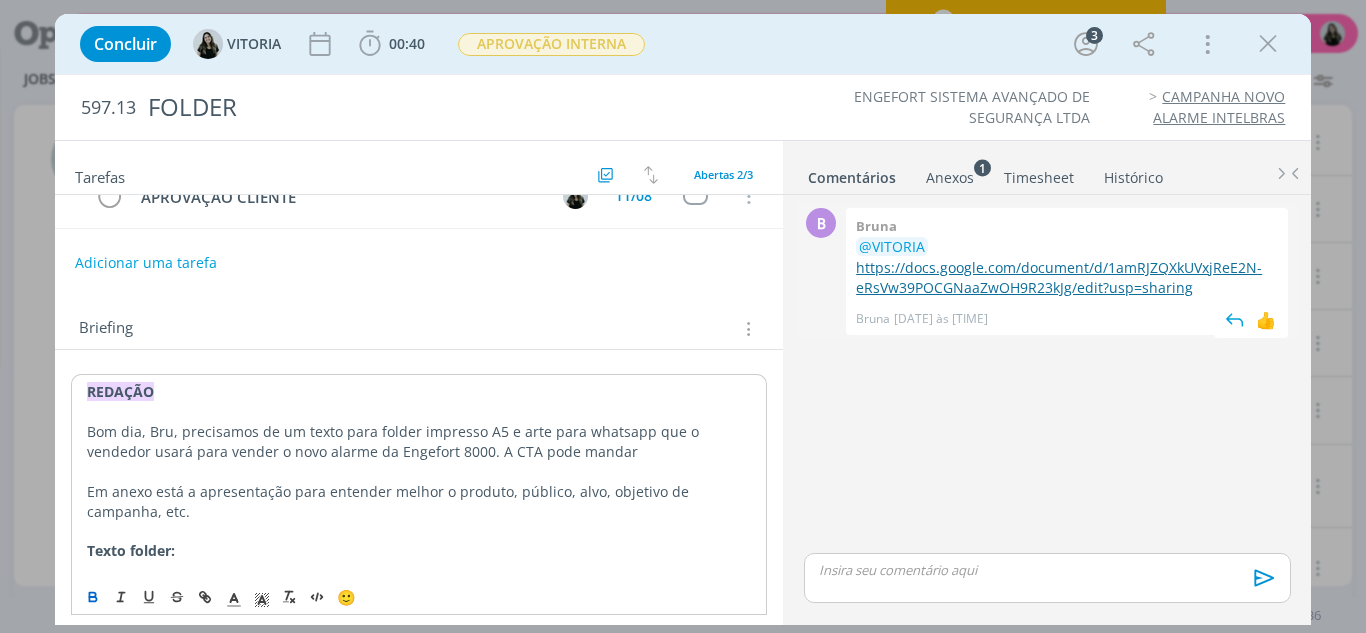 click on "https://docs.google.com/document/d/1amRJZQXkUVxjReE2N-eRsVw39POCGNaaZwOH9R23kJg/edit?usp=sharing" at bounding box center [1059, 277] 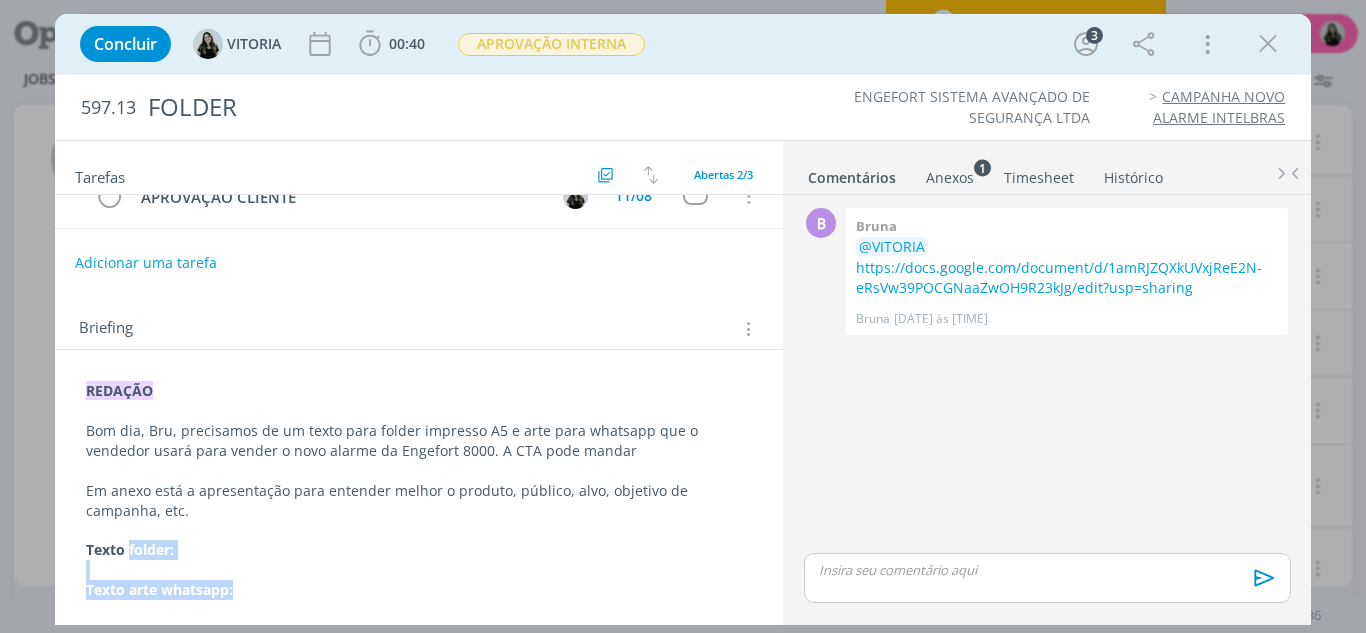 drag, startPoint x: 247, startPoint y: 597, endPoint x: 129, endPoint y: 547, distance: 128.15616 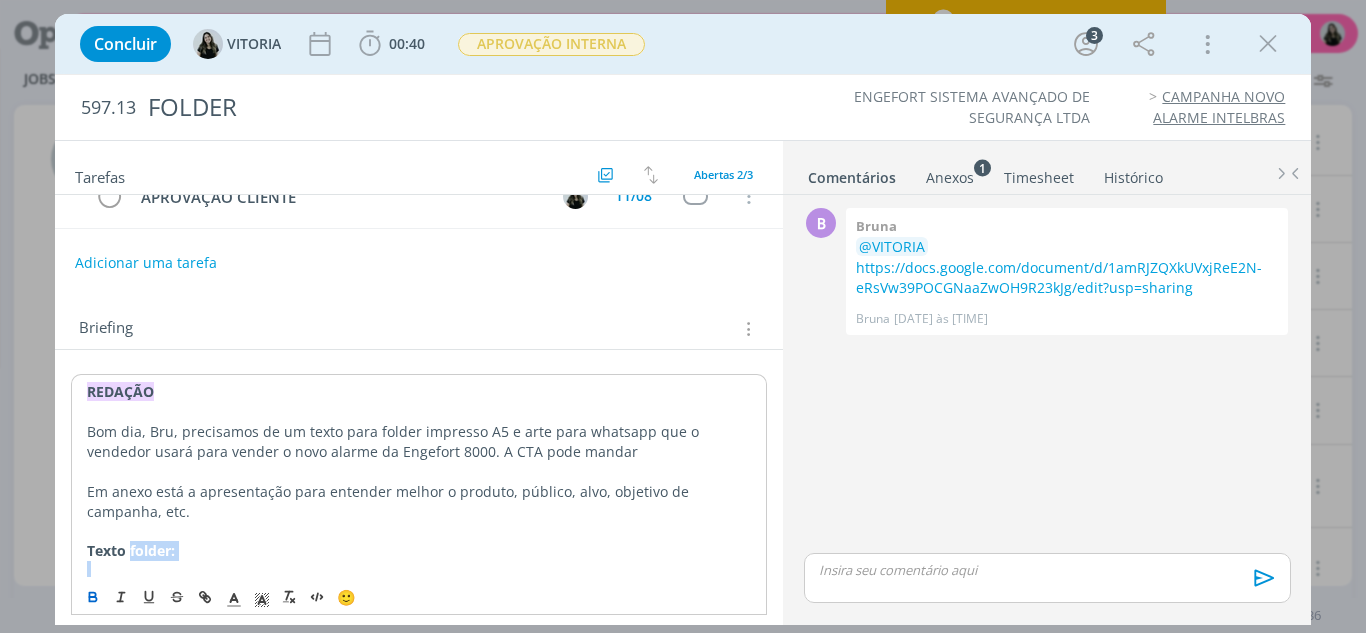 type 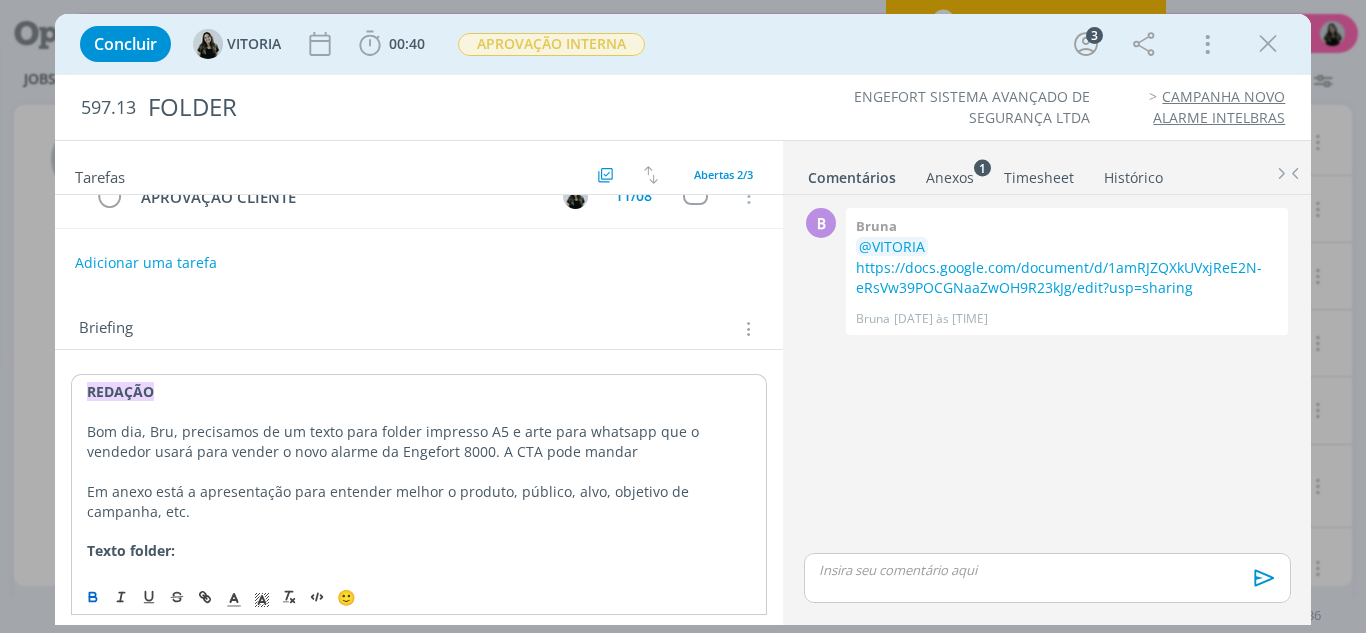 scroll, scrollTop: 92, scrollLeft: 0, axis: vertical 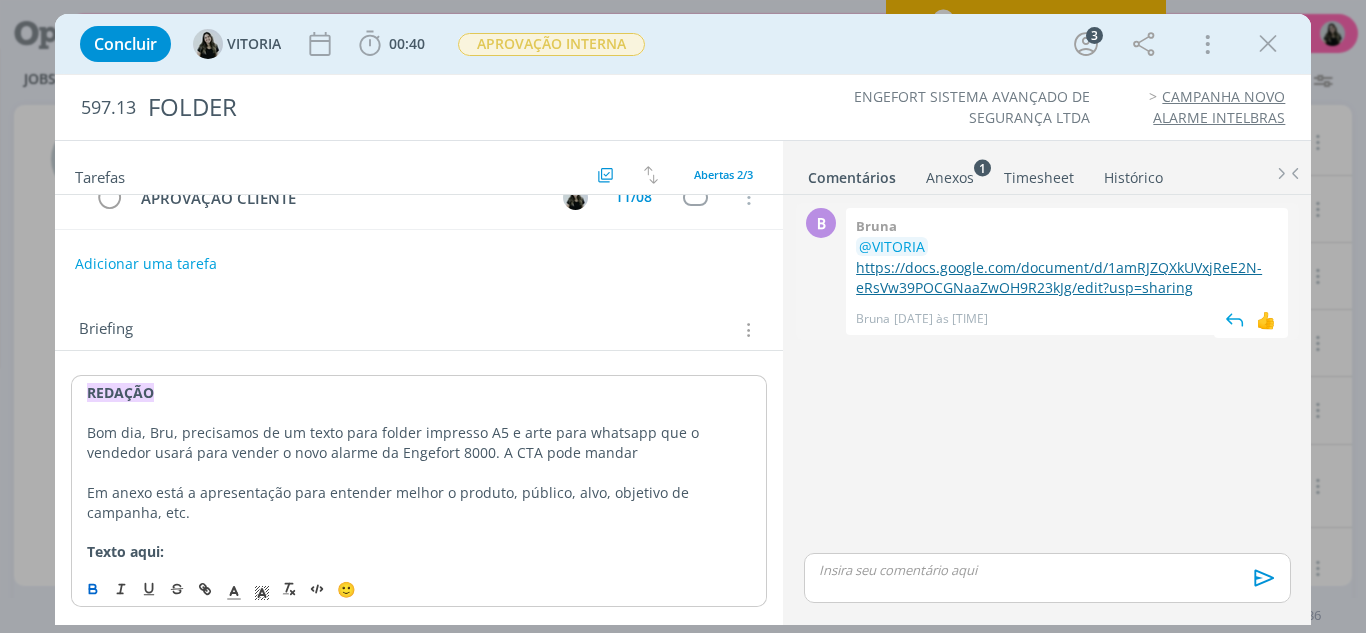 click on "https://docs.google.com/document/d/1amRJZQXkUVxjReE2N-eRsVw39POCGNaaZwOH9R23kJg/edit?usp=sharing" at bounding box center (1059, 277) 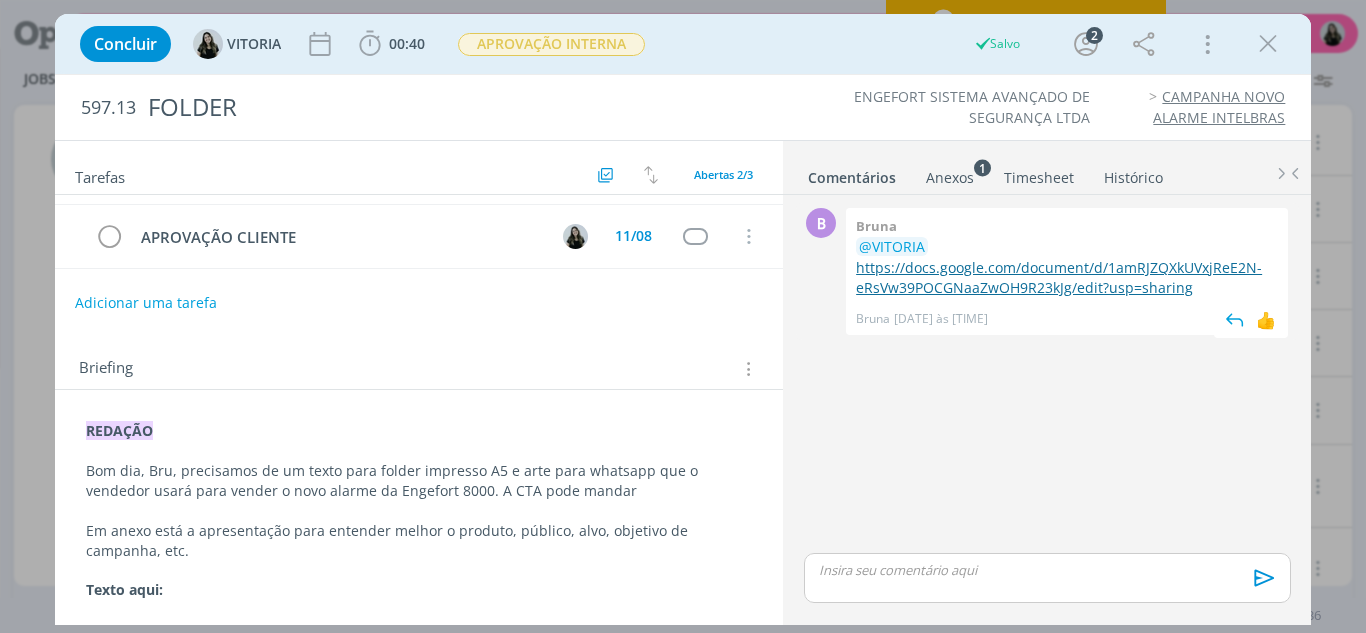 scroll, scrollTop: 53, scrollLeft: 0, axis: vertical 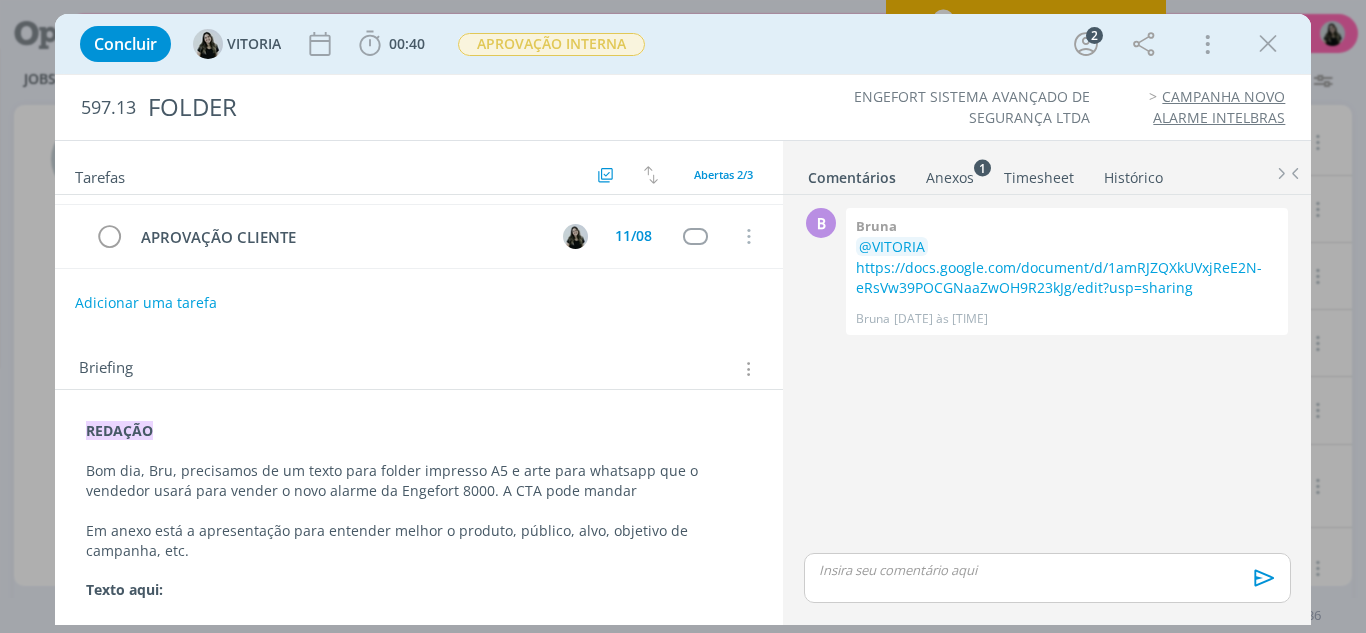 click on "Texto aqui:" at bounding box center (419, 590) 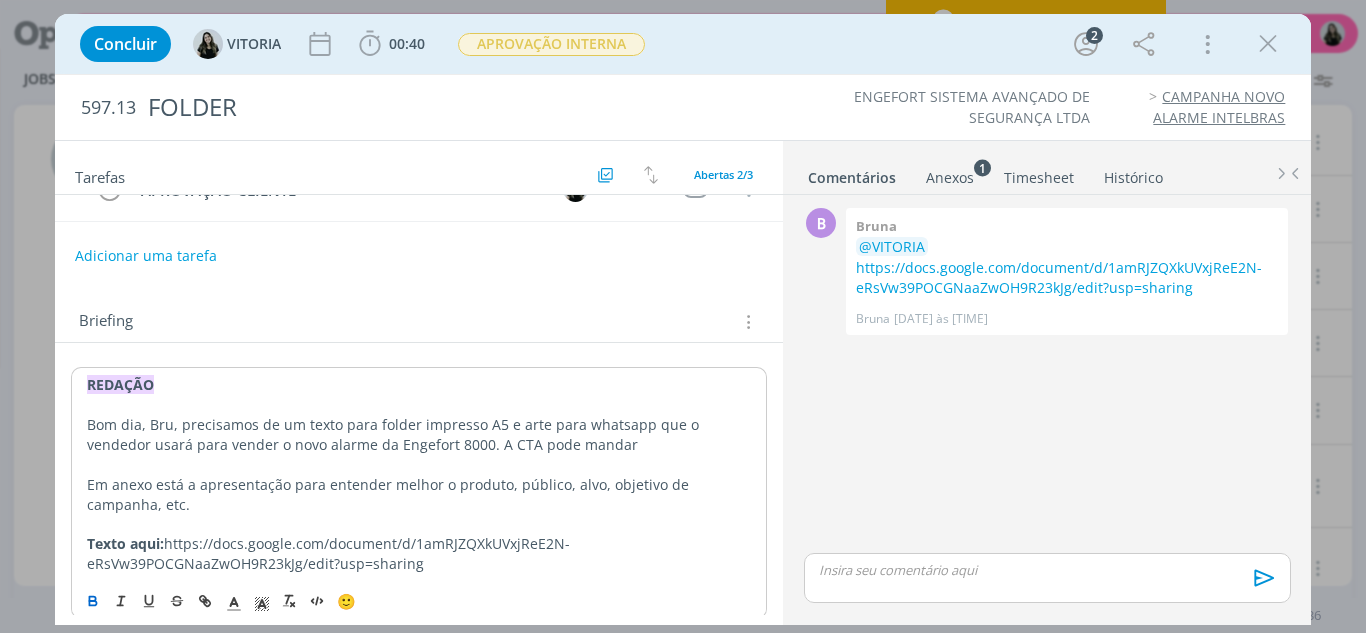 scroll, scrollTop: 112, scrollLeft: 0, axis: vertical 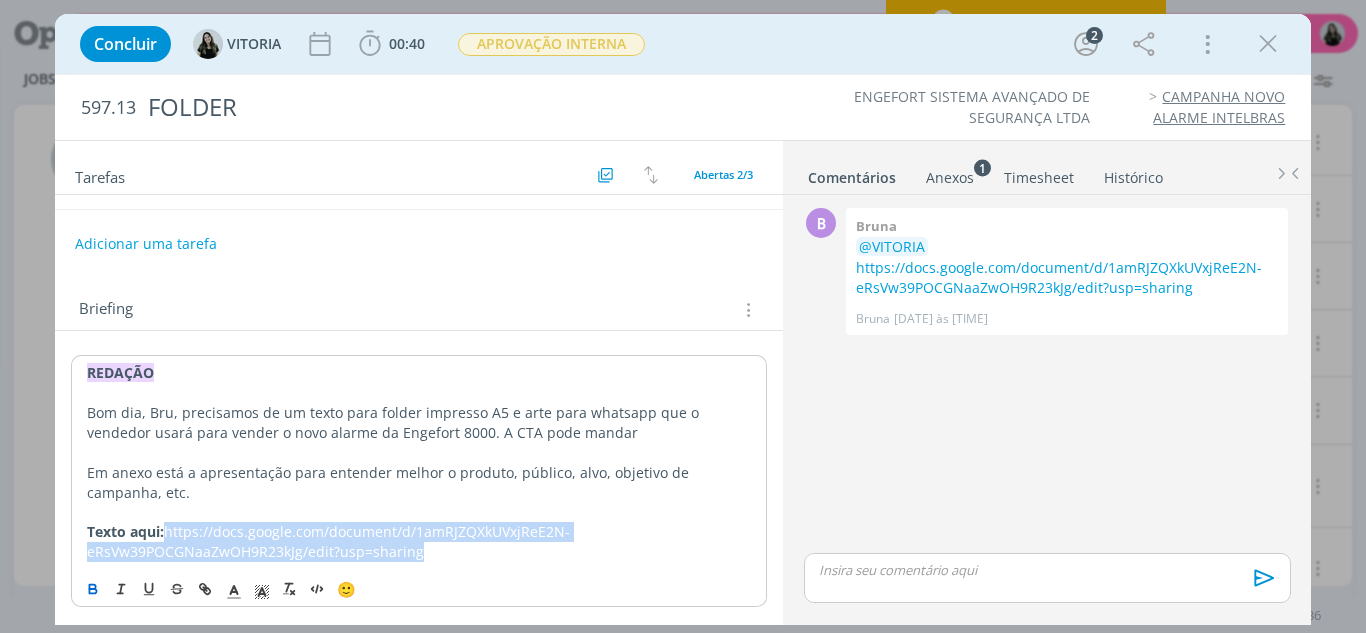 drag, startPoint x: 423, startPoint y: 547, endPoint x: 171, endPoint y: 527, distance: 252.7924 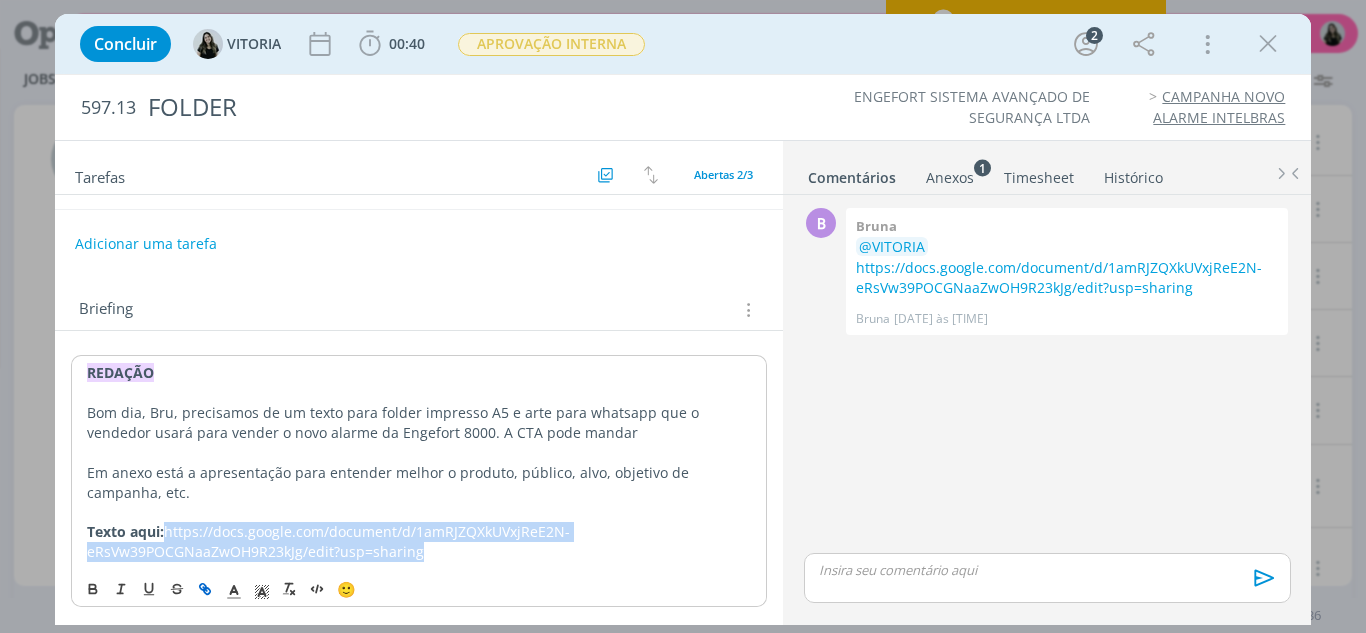 drag, startPoint x: 253, startPoint y: 551, endPoint x: 211, endPoint y: 588, distance: 55.97321 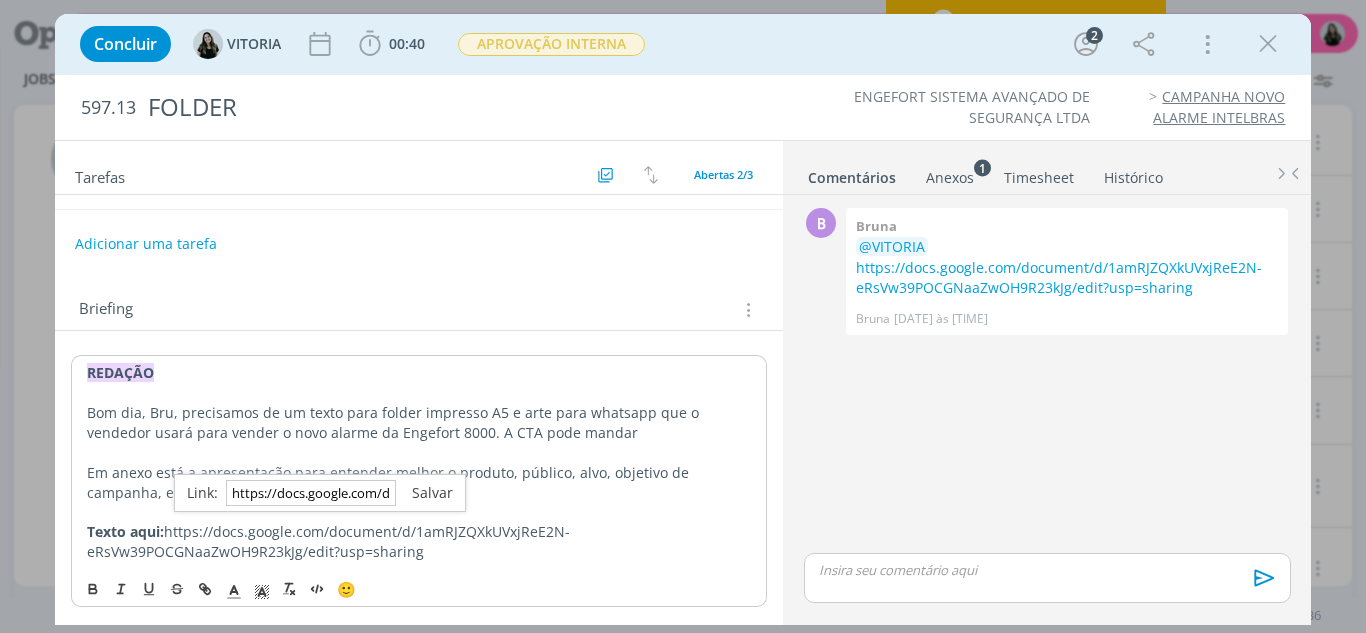 click at bounding box center [424, 492] 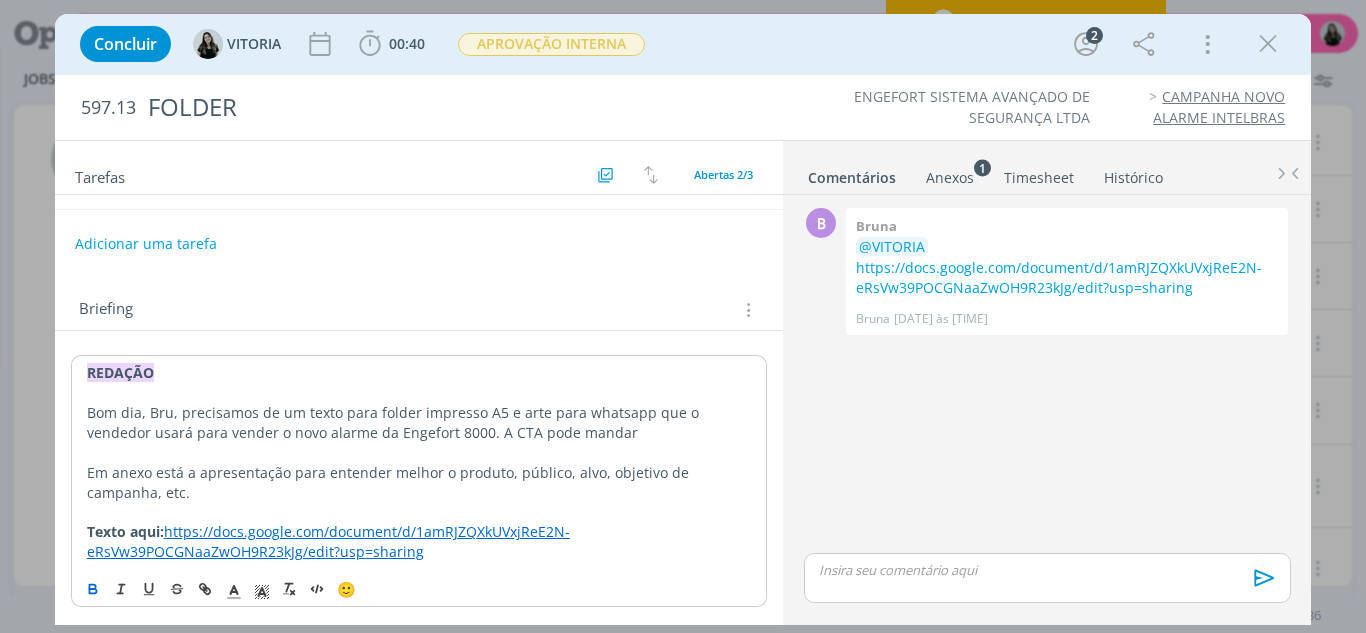 click on "Texto aqui:  https://docs.google.com/document/d/1amRJZQXkUVxjReE2N-eRsVw39POCGNaaZwOH9R23kJg/edit?usp=sharing" at bounding box center [419, 542] 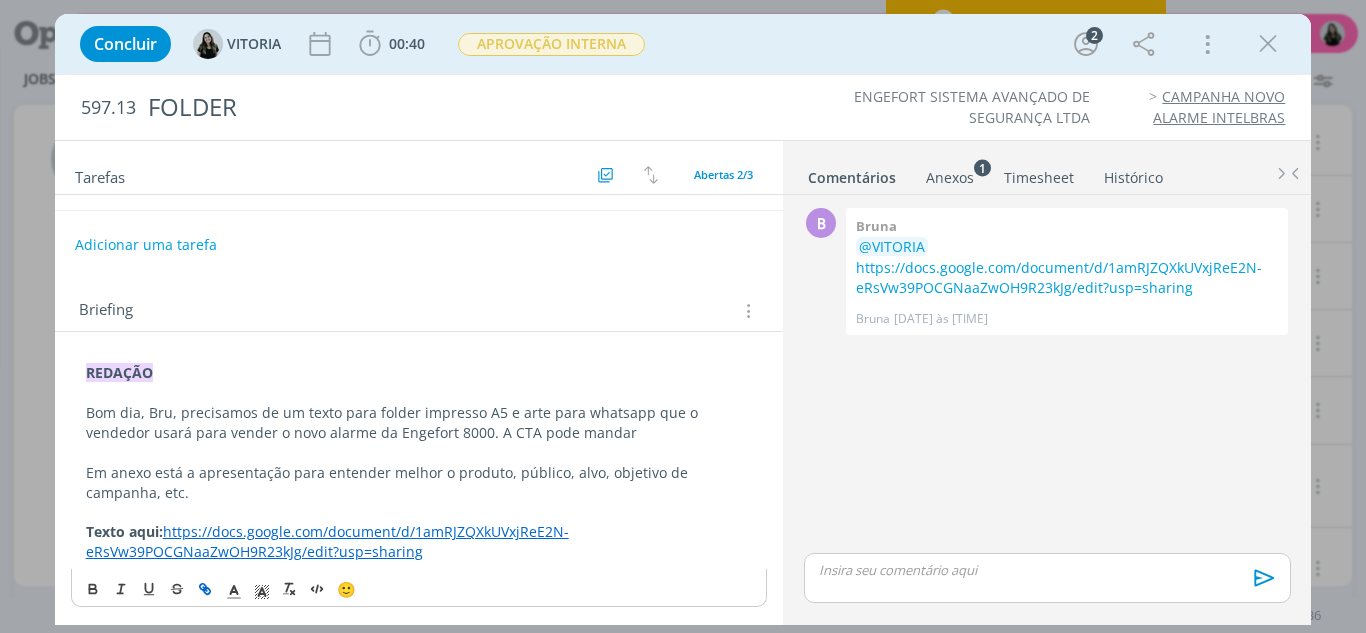 scroll, scrollTop: 110, scrollLeft: 0, axis: vertical 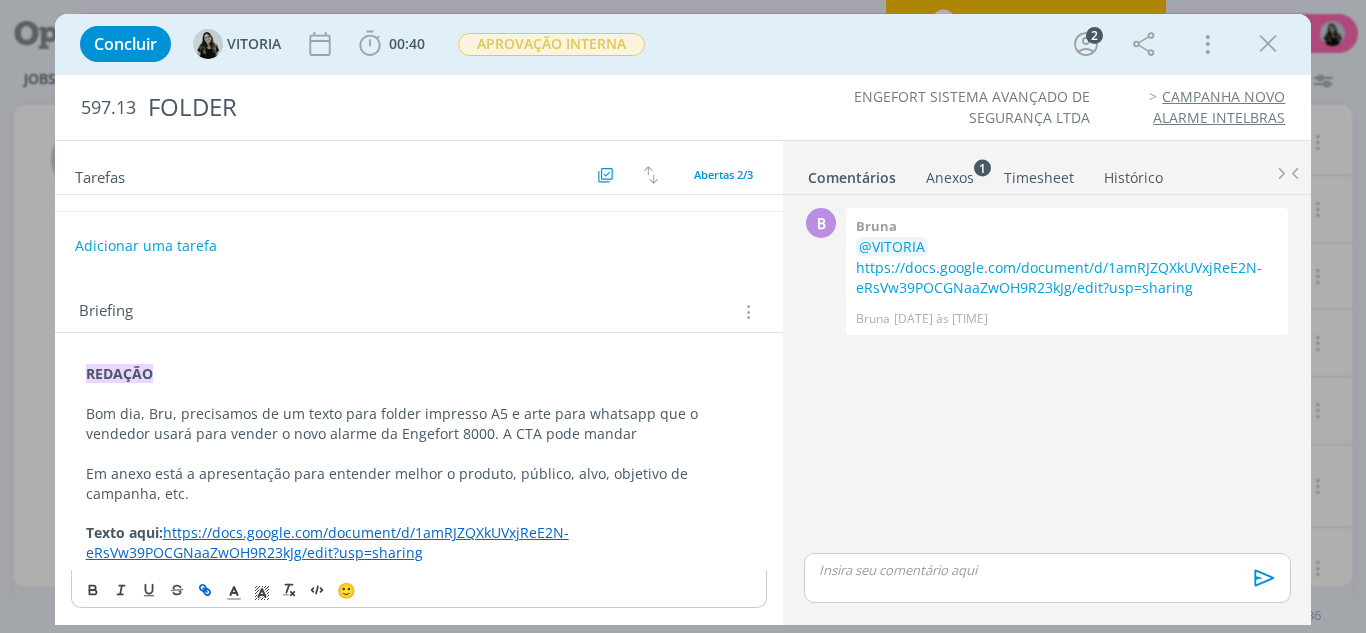 click on "Em anexo está a apresentação para entender melhor o produto, público, alvo, objetivo de campanha, etc." at bounding box center (419, 484) 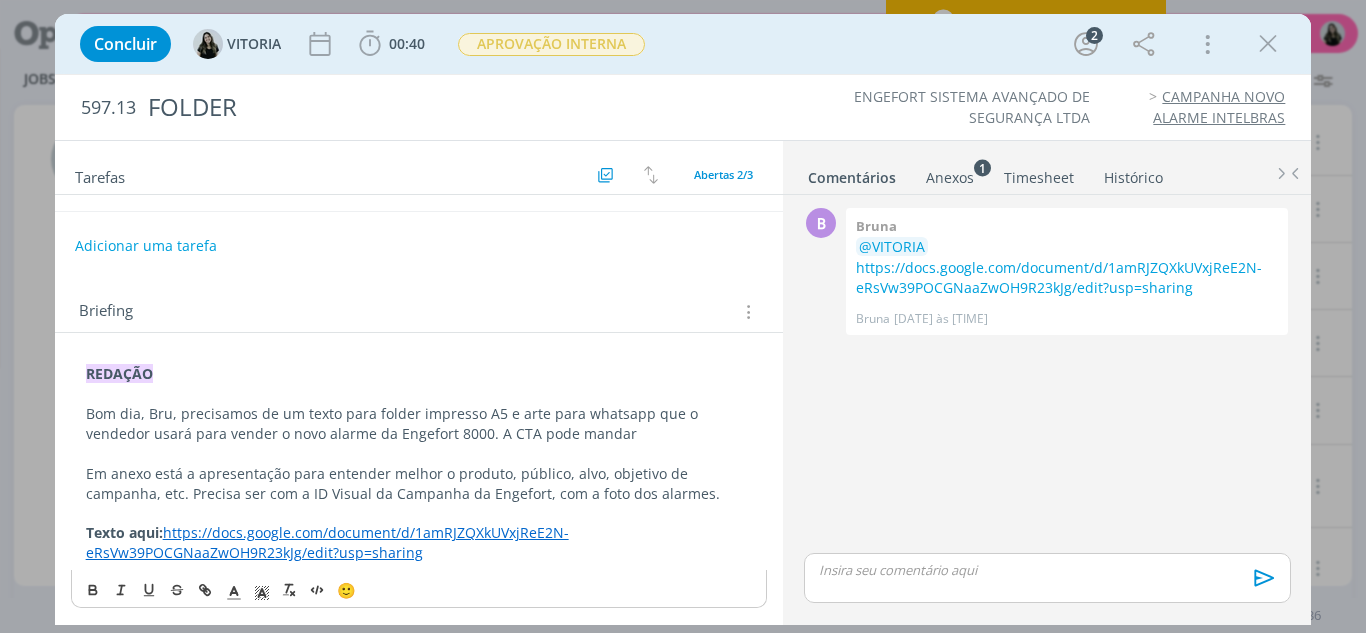click at bounding box center [419, 514] 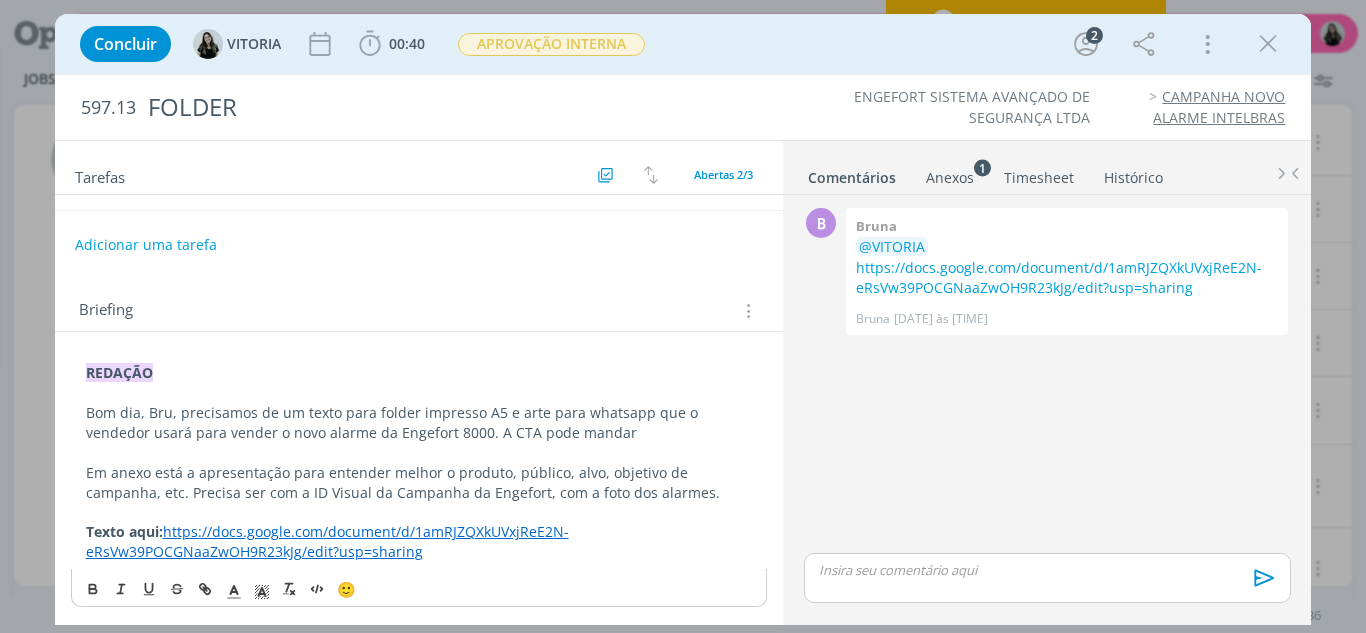 click on "Texto aqui:  https://docs.google.com/document/d/1amRJZQXkUVxjReE2N-eRsVw39POCGNaaZwOH9R23kJg/edit?usp=sharing" at bounding box center (419, 542) 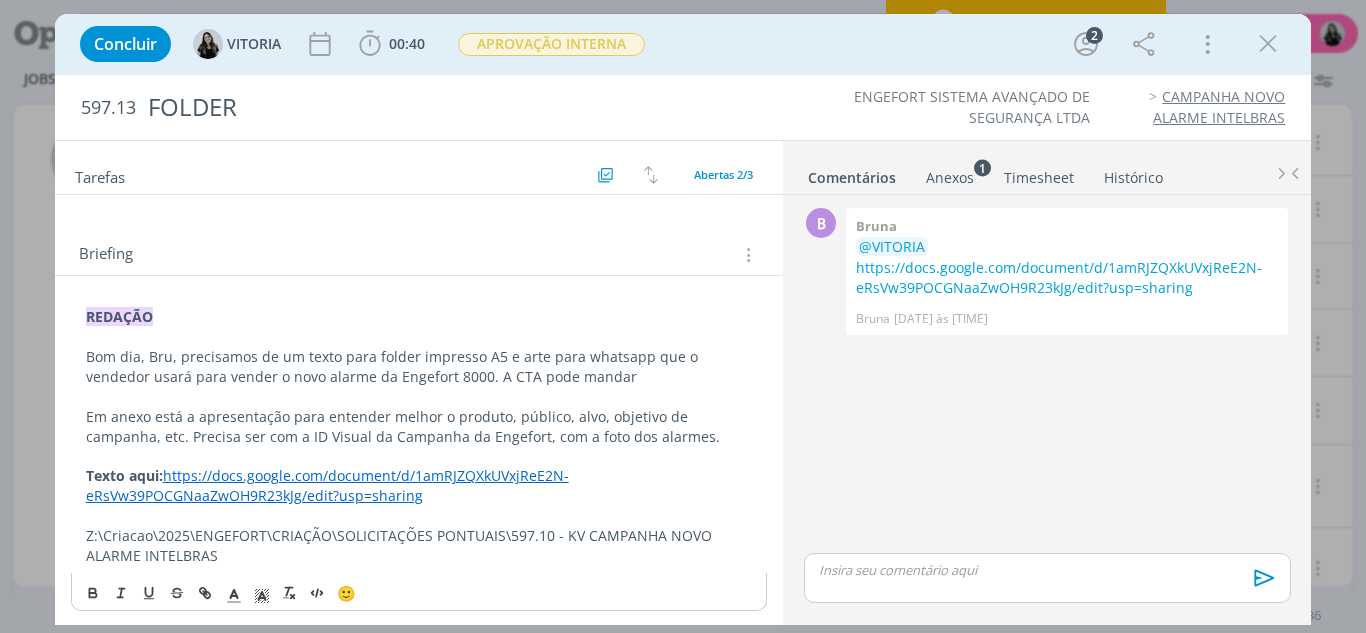 scroll, scrollTop: 171, scrollLeft: 0, axis: vertical 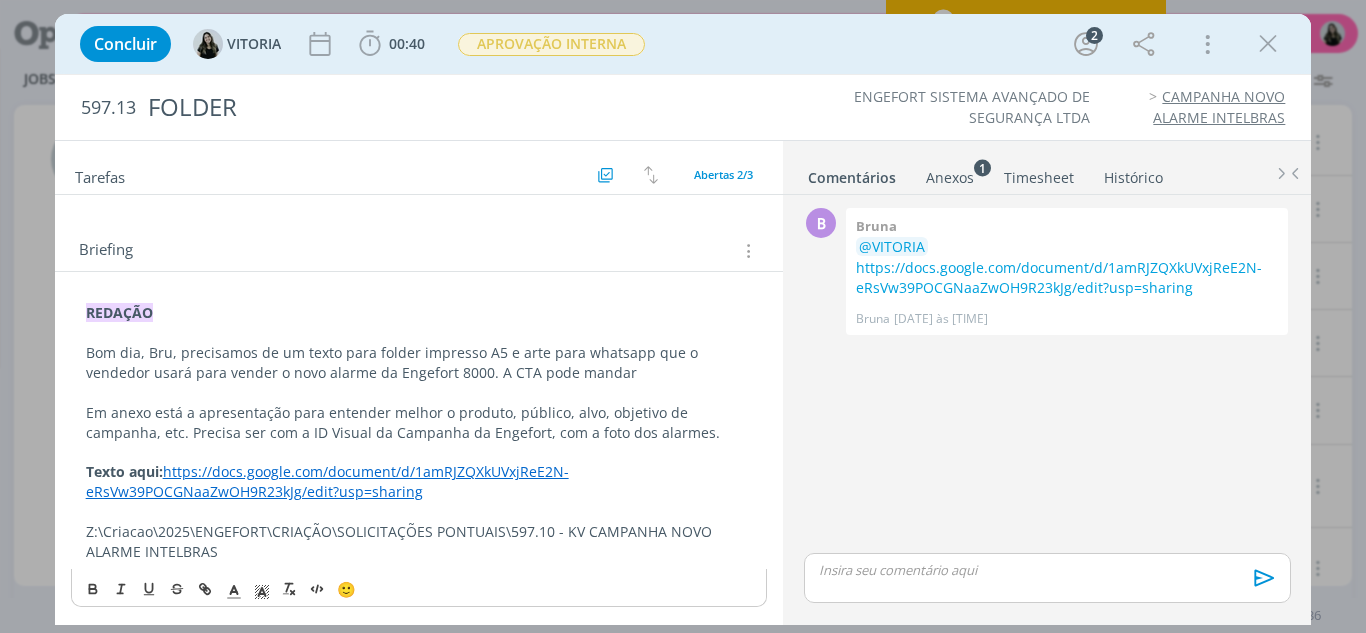 drag, startPoint x: 84, startPoint y: 470, endPoint x: 166, endPoint y: 477, distance: 82.29824 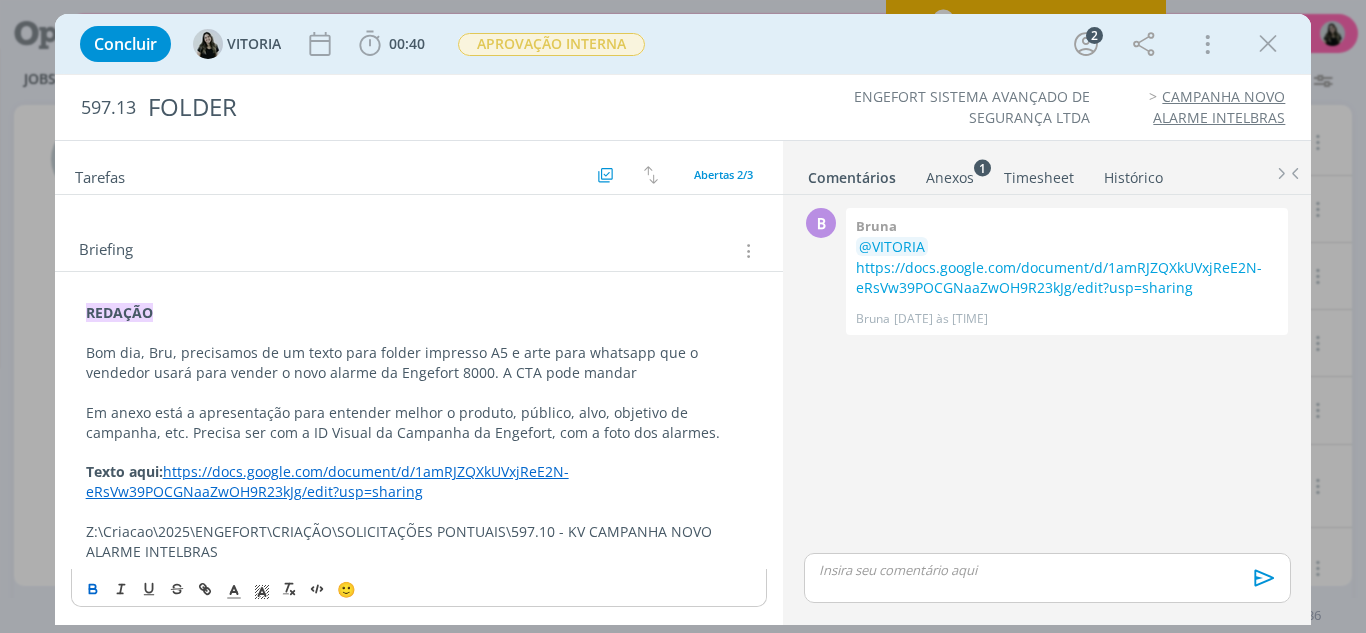 copy on "Texto aqui:" 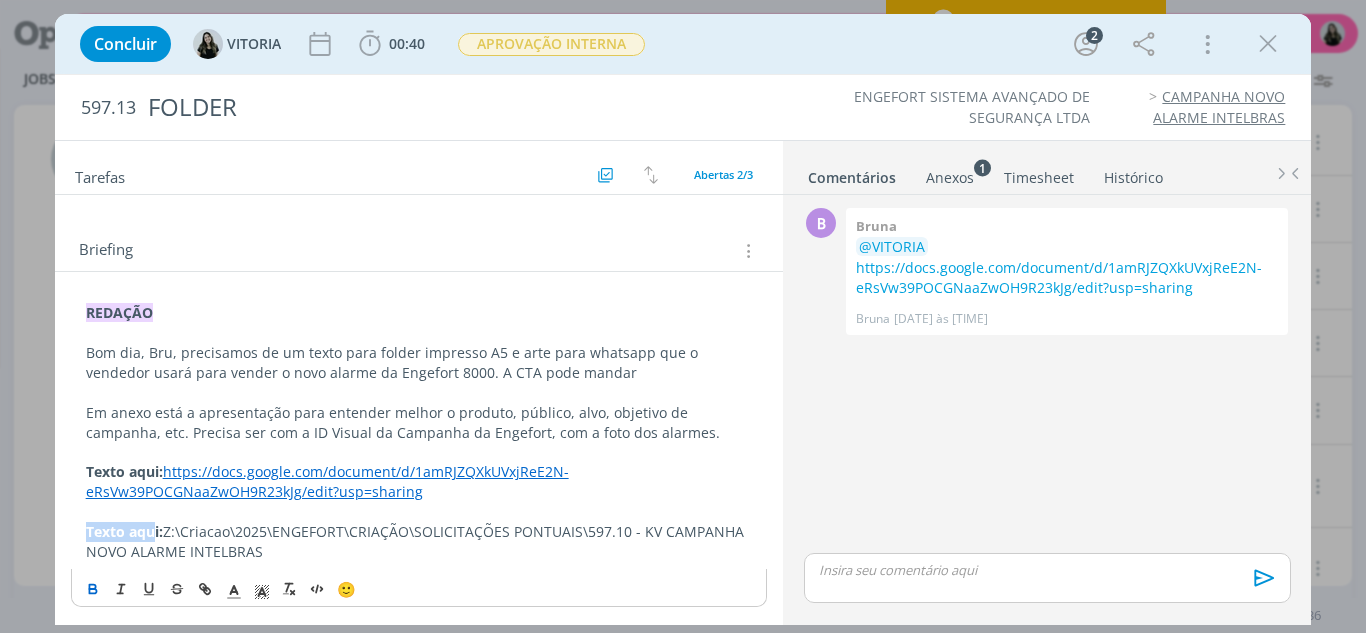 drag, startPoint x: 156, startPoint y: 536, endPoint x: 53, endPoint y: 541, distance: 103.121284 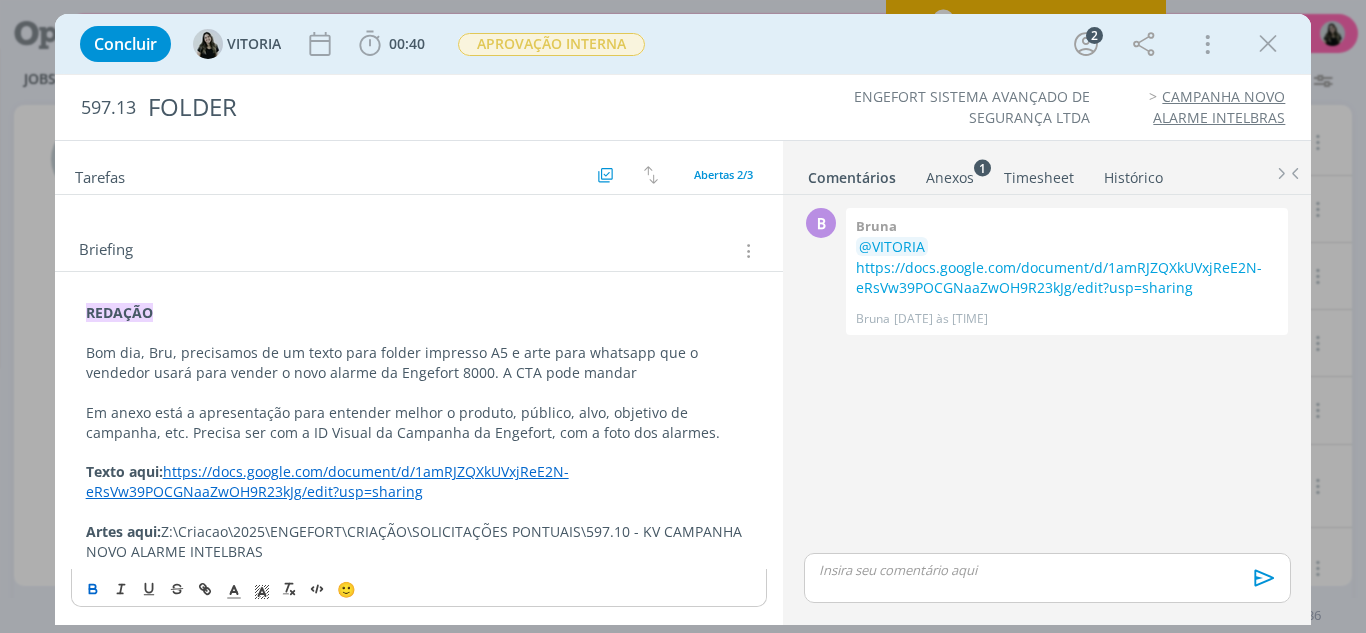 click on "REDAÇÃO                                   Bom dia, Bru, precisamos de um texto para folder impresso A5 e arte para whatsapp que o vendedor usará para vender o novo alarme da Engefort 8000. A CTA pode mandar Em anexo está a apresentação para entender melhor o produto, público, alvo, objetivo de campanha, etc. Precisa ser com a ID Visual da Campanha da Engefort, com a foto dos alarmes.  Texto aqui:  https://docs.google.com/document/d/1amRJZQXkUVxjReE2N-eRsVw39POCGNaaZwOH9R23kJg/edit?usp=sharing Artes aqui:  Z:\Criacao\2025\ENGEFORT\CRIAÇÃO\SOLICITAÇÕES PONTUAIS\597.10 - KV CAMPANHA NOVO ALARME INTELBRAS" at bounding box center (419, 432) 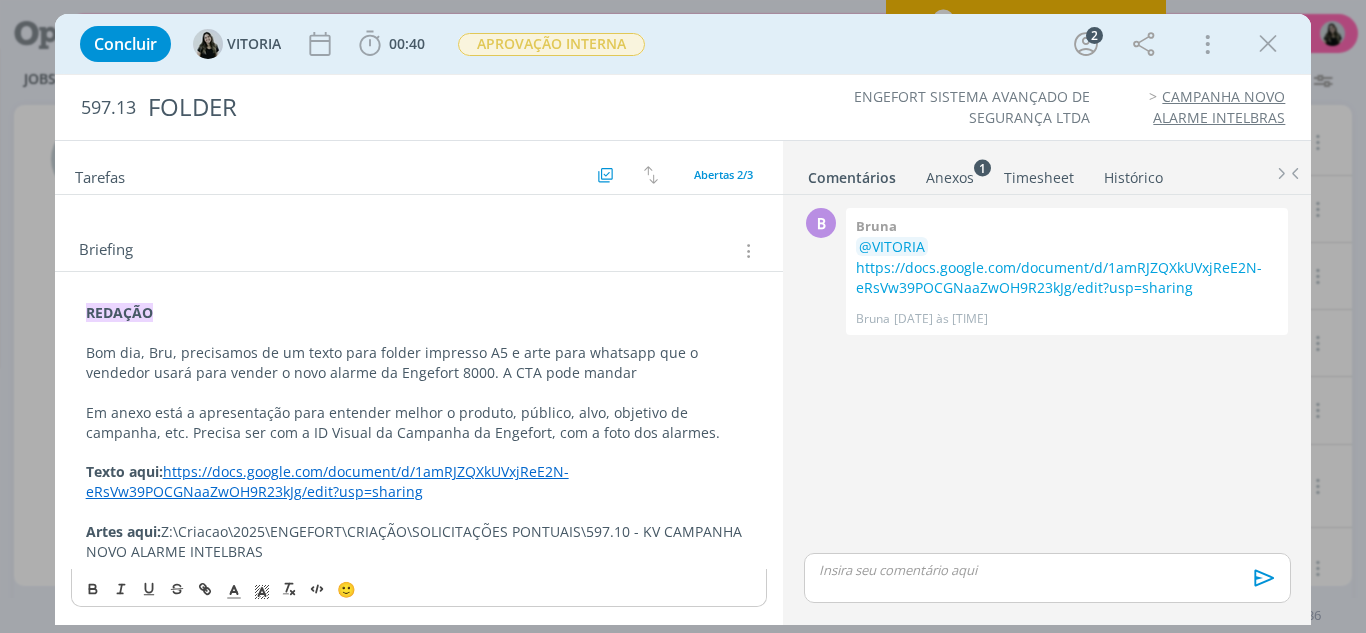 scroll, scrollTop: 0, scrollLeft: 0, axis: both 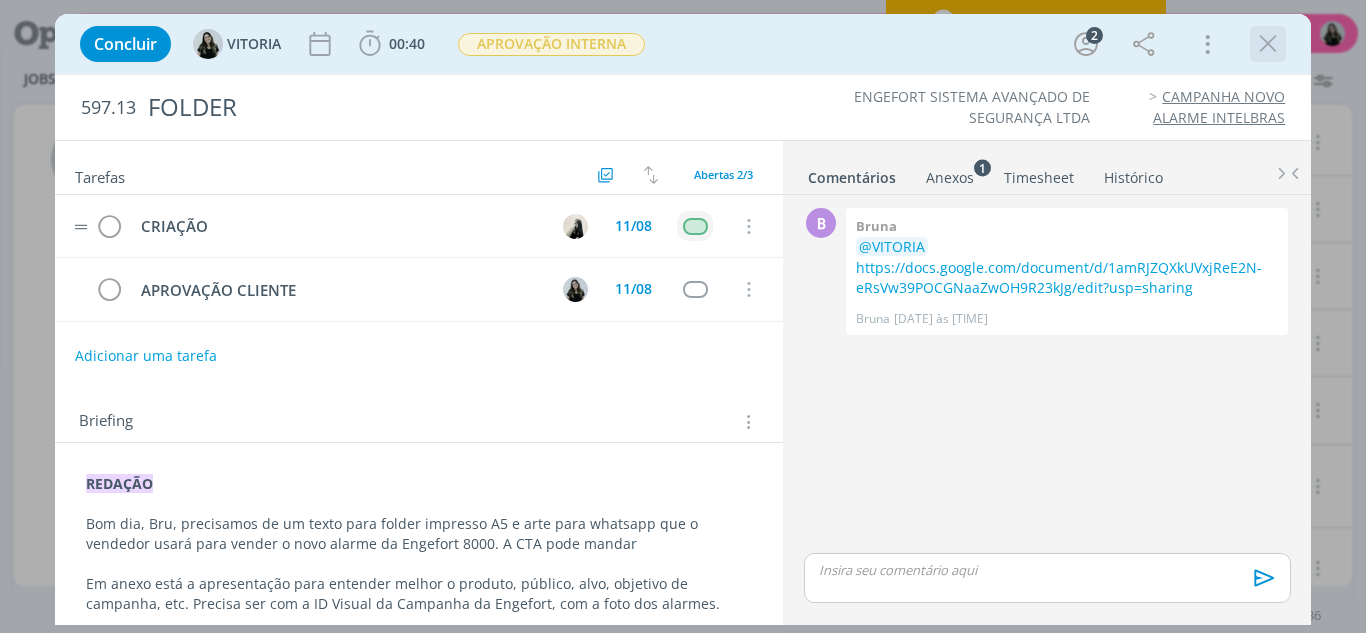 click at bounding box center [1268, 44] 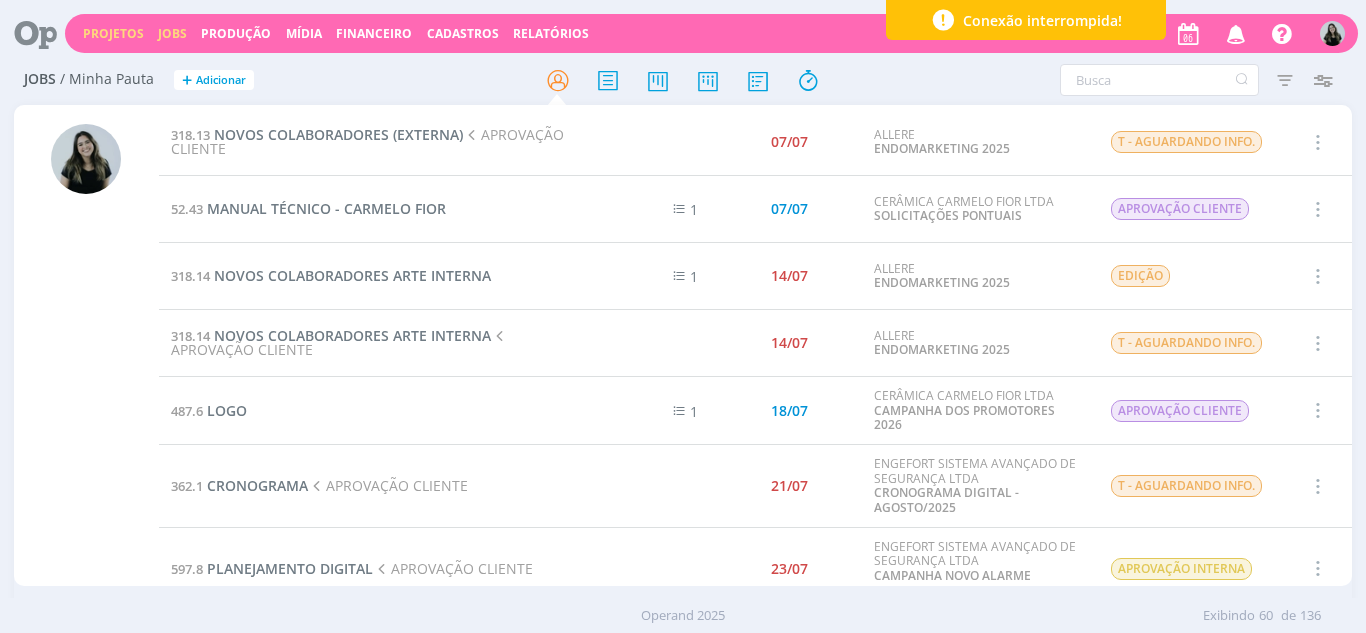 click on "Projetos" at bounding box center [113, 33] 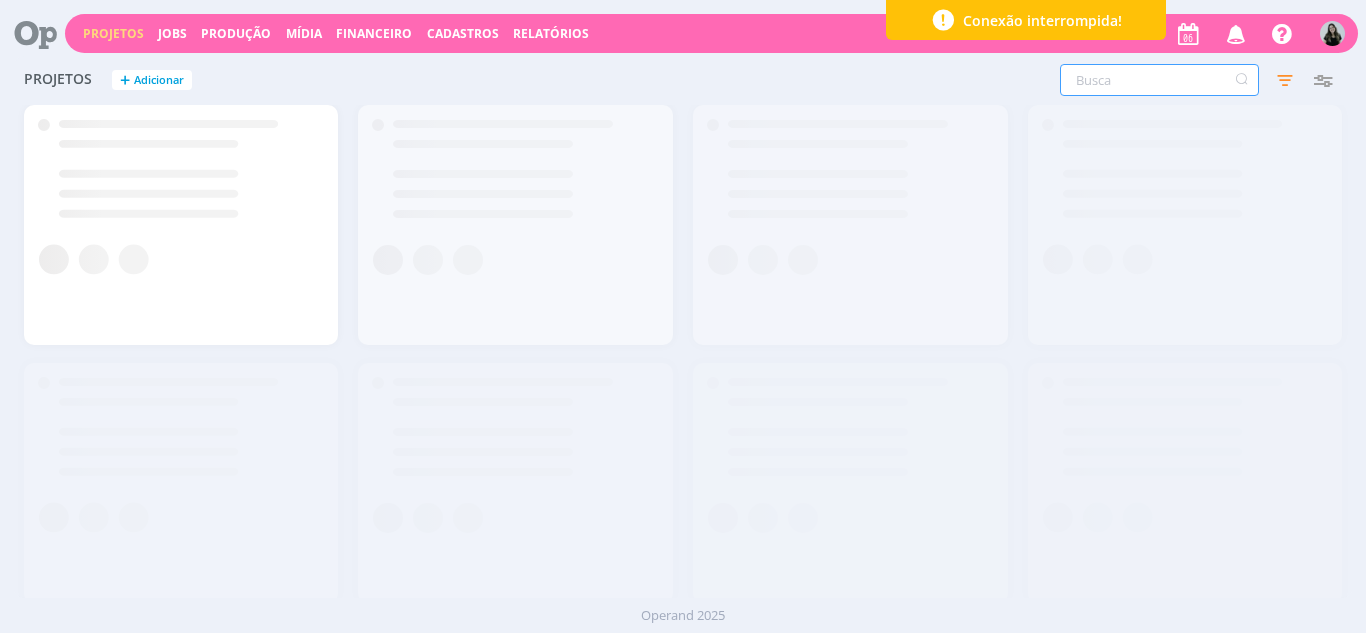 click at bounding box center [1159, 80] 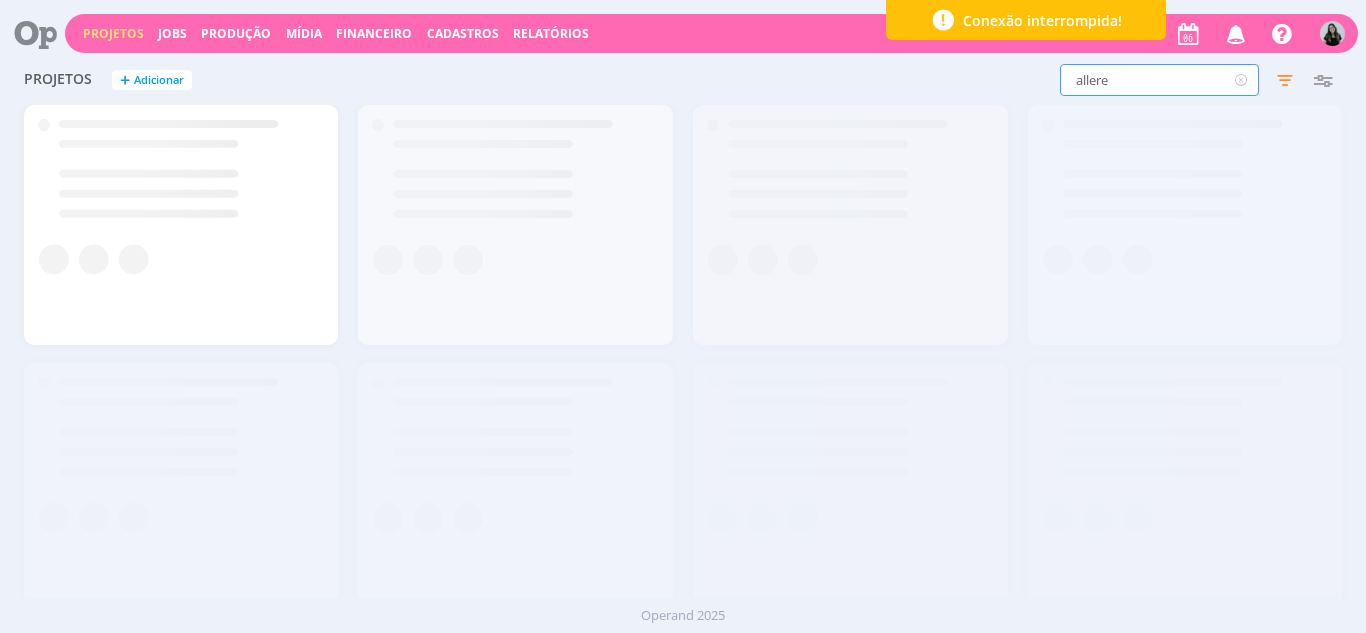 type on "allere" 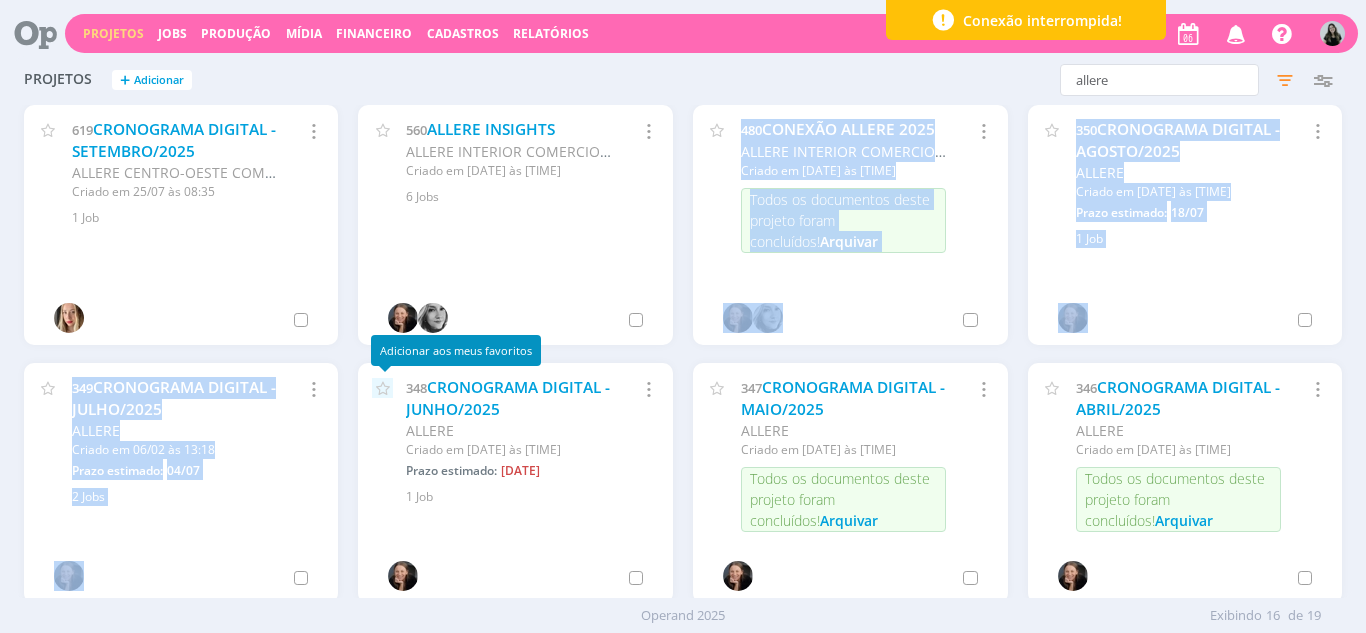 drag, startPoint x: 478, startPoint y: 326, endPoint x: 383, endPoint y: 383, distance: 110.788086 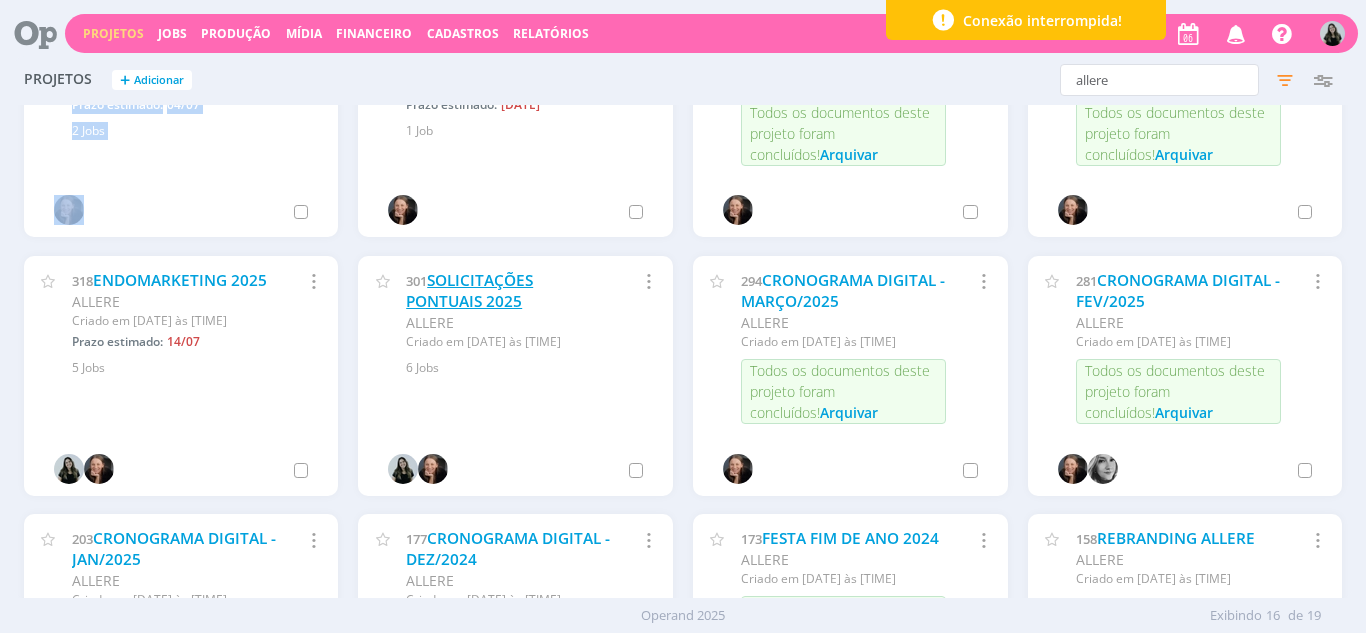 scroll, scrollTop: 364, scrollLeft: 0, axis: vertical 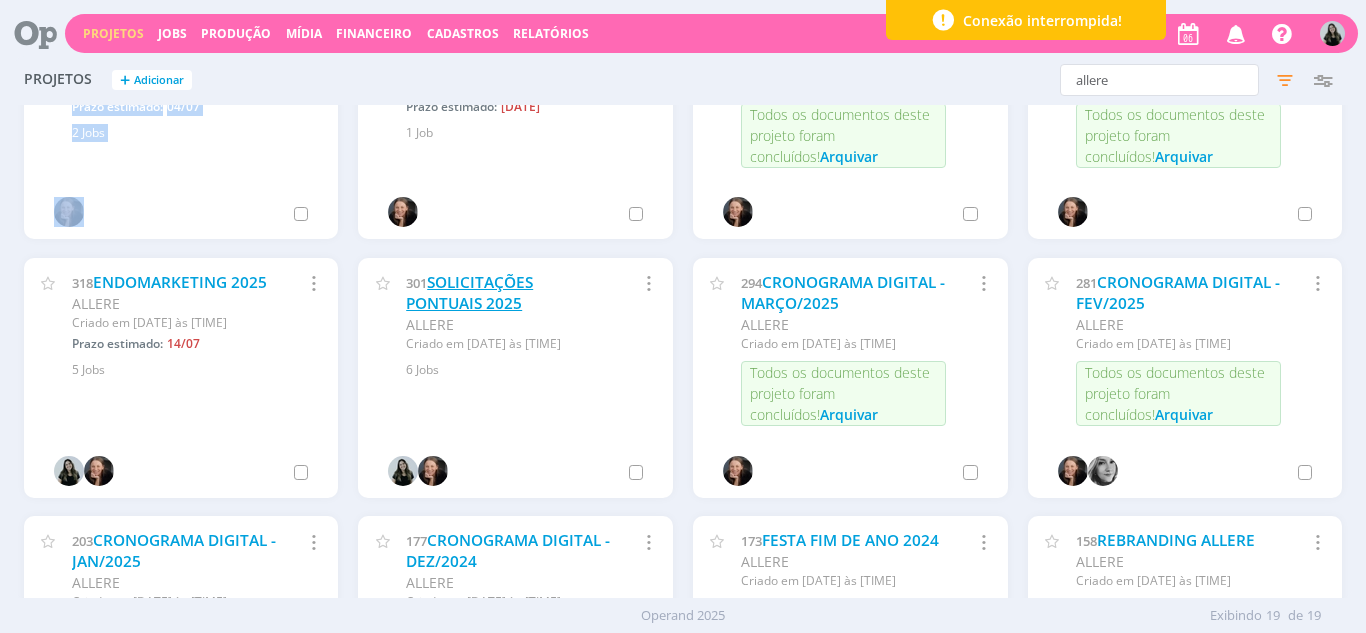 click on "SOLICITAÇÕES PONTUAIS 2025" at bounding box center [469, 293] 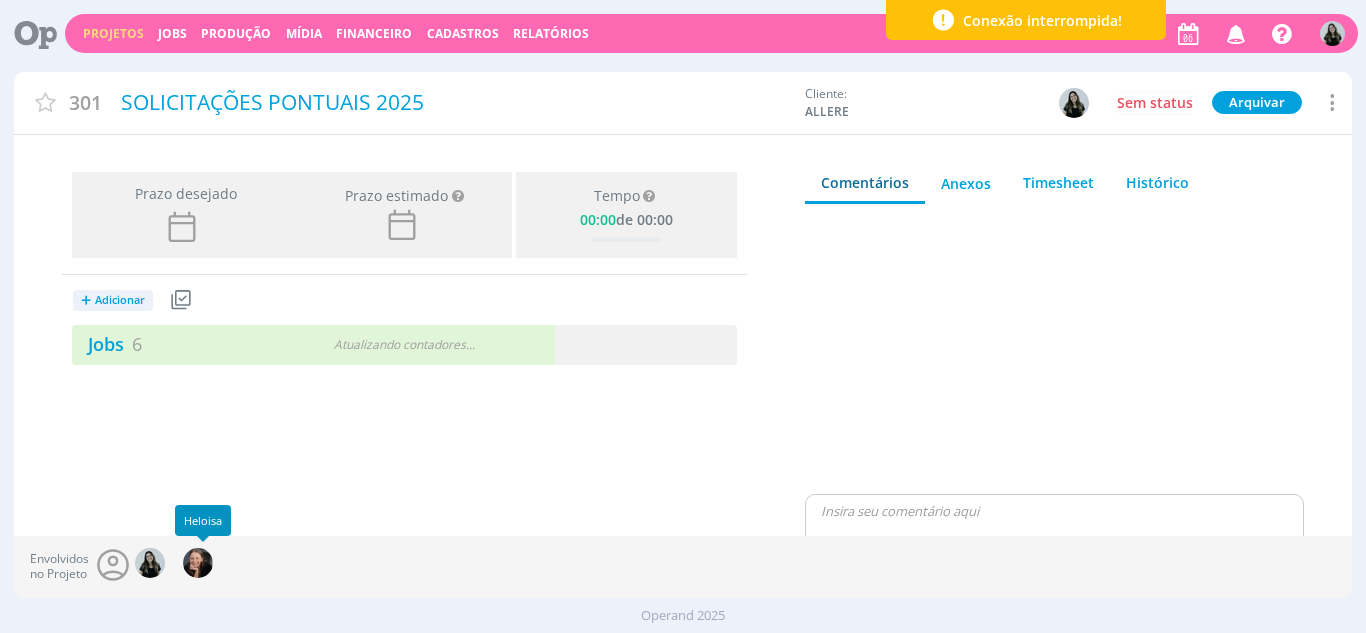 click at bounding box center (202, 565) 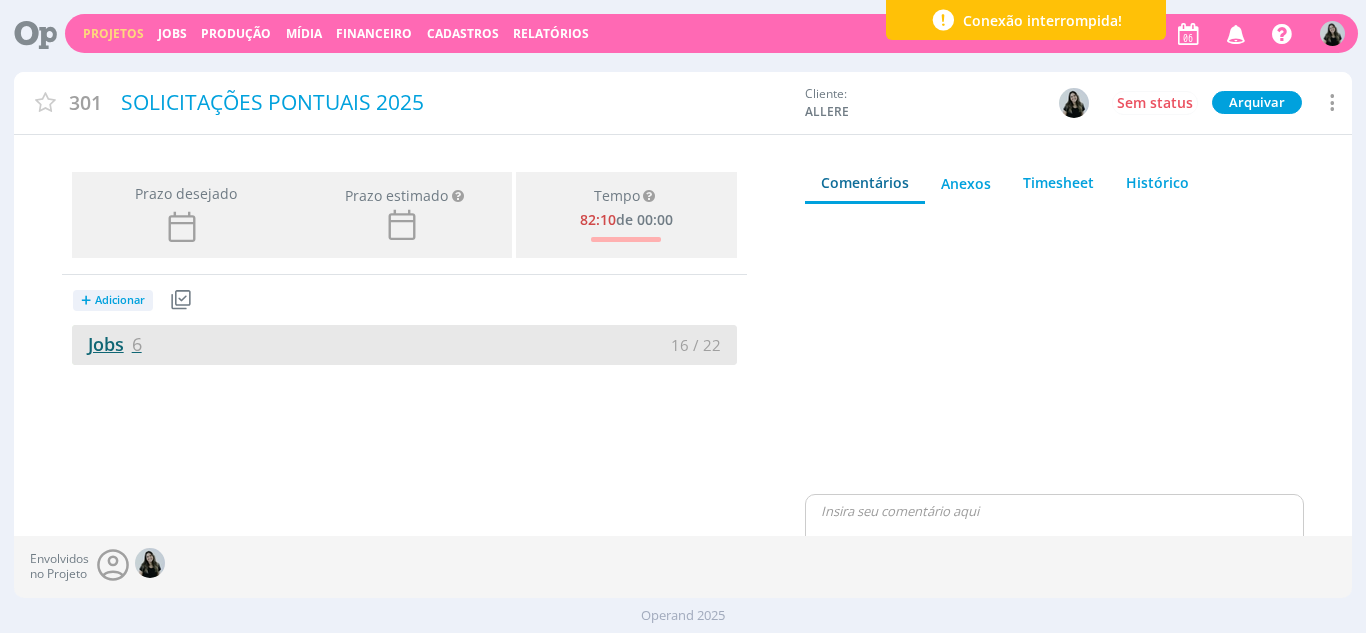 click on "Jobs 6" at bounding box center (107, 344) 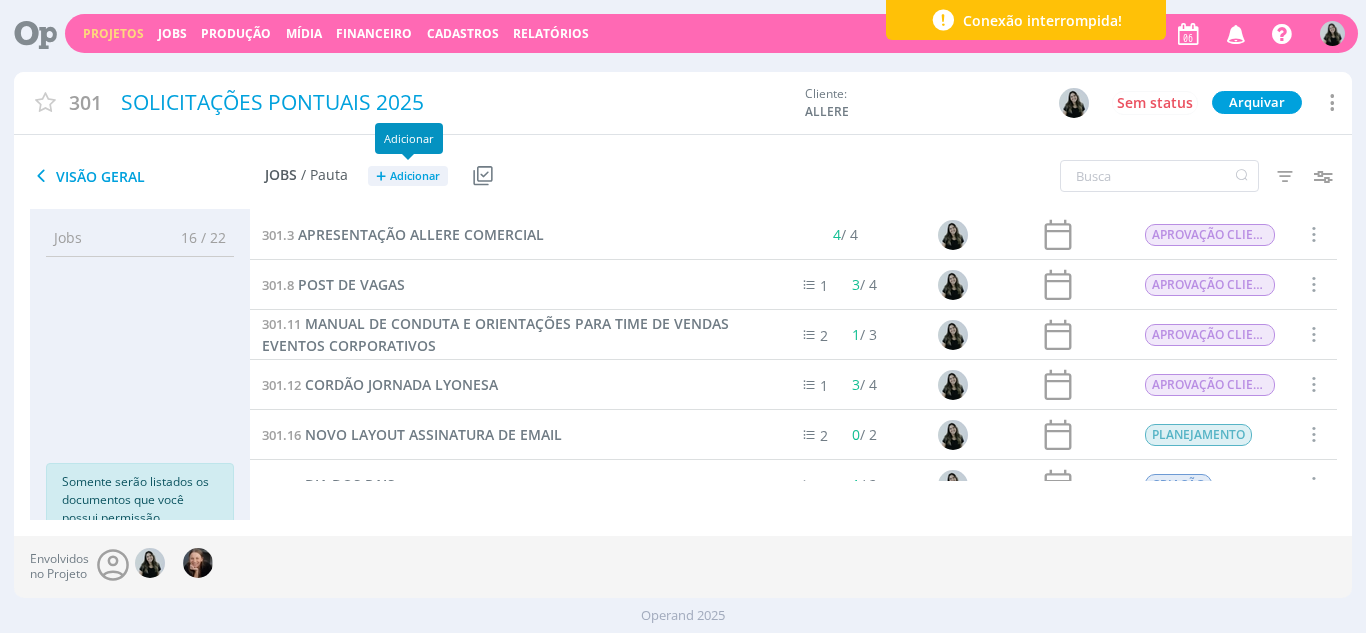 click on "+ Adicionar" at bounding box center [408, 176] 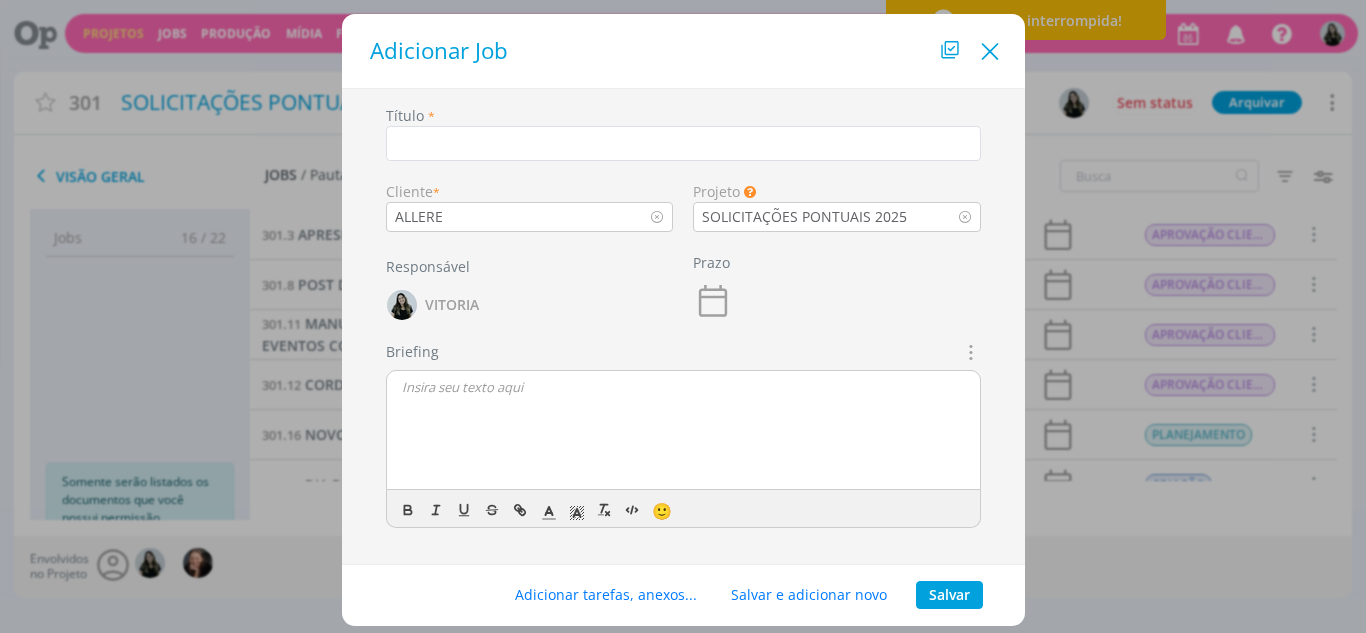 click at bounding box center (990, 52) 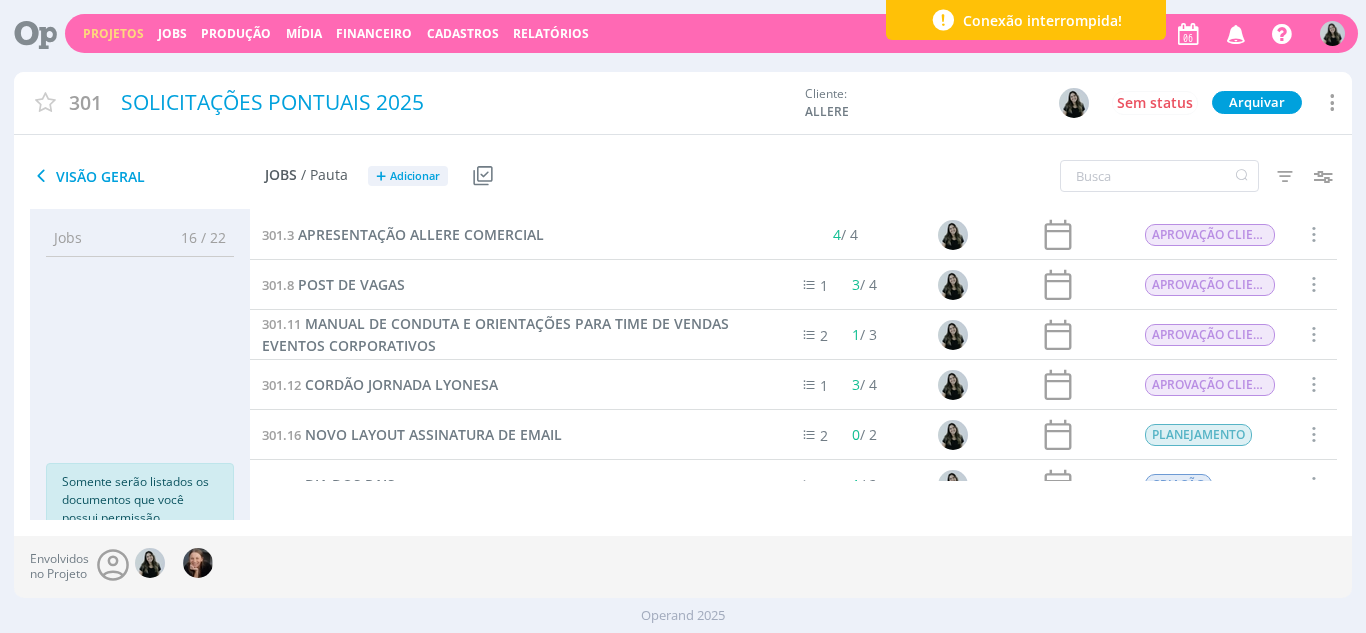 click on "Projetos" at bounding box center (113, 33) 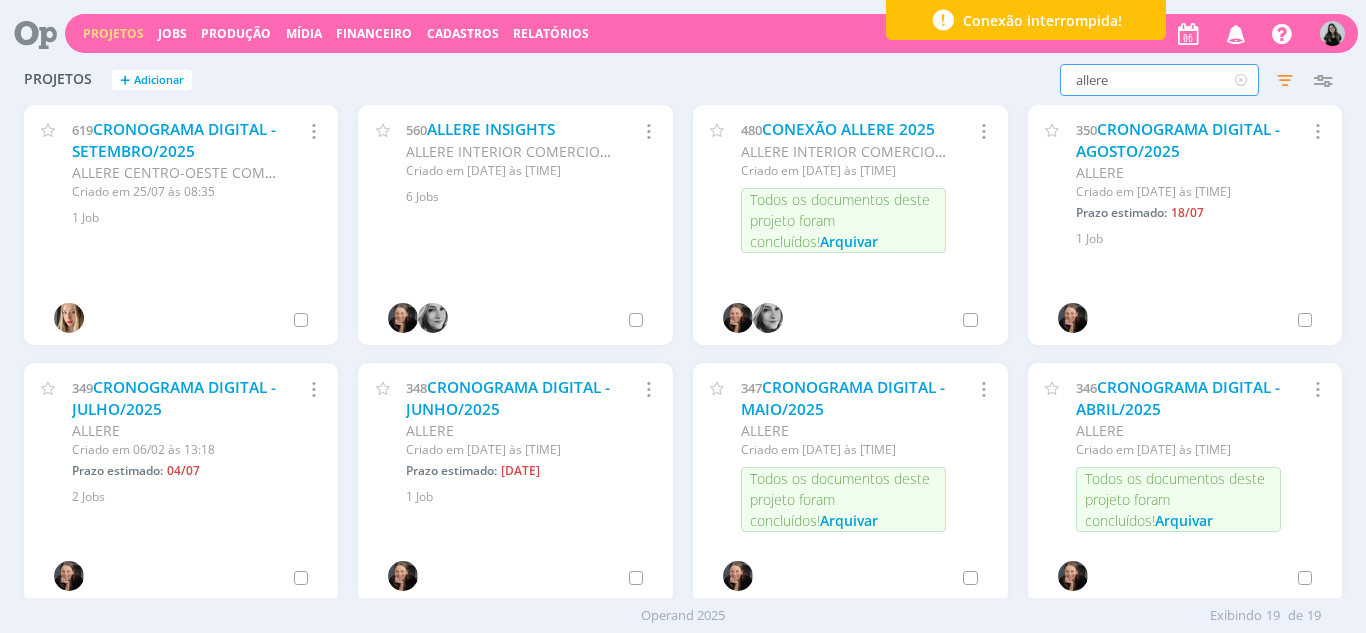 click on "allere" at bounding box center (1159, 80) 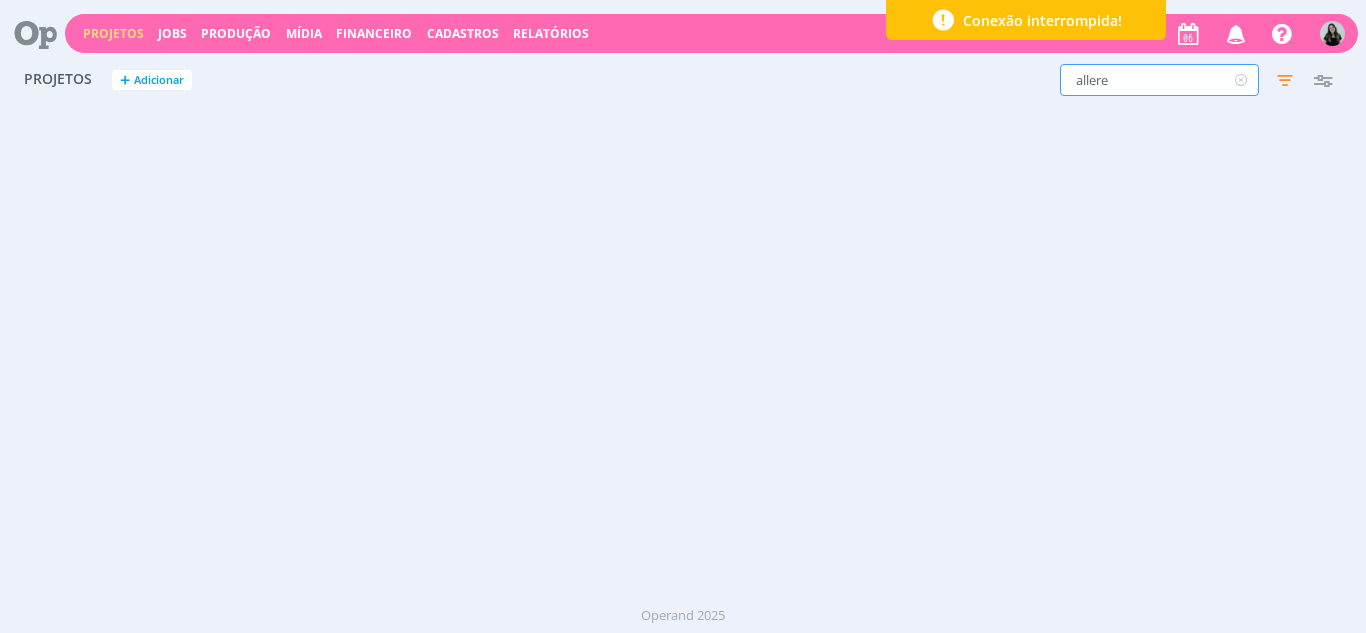 click on "allere" at bounding box center (1159, 80) 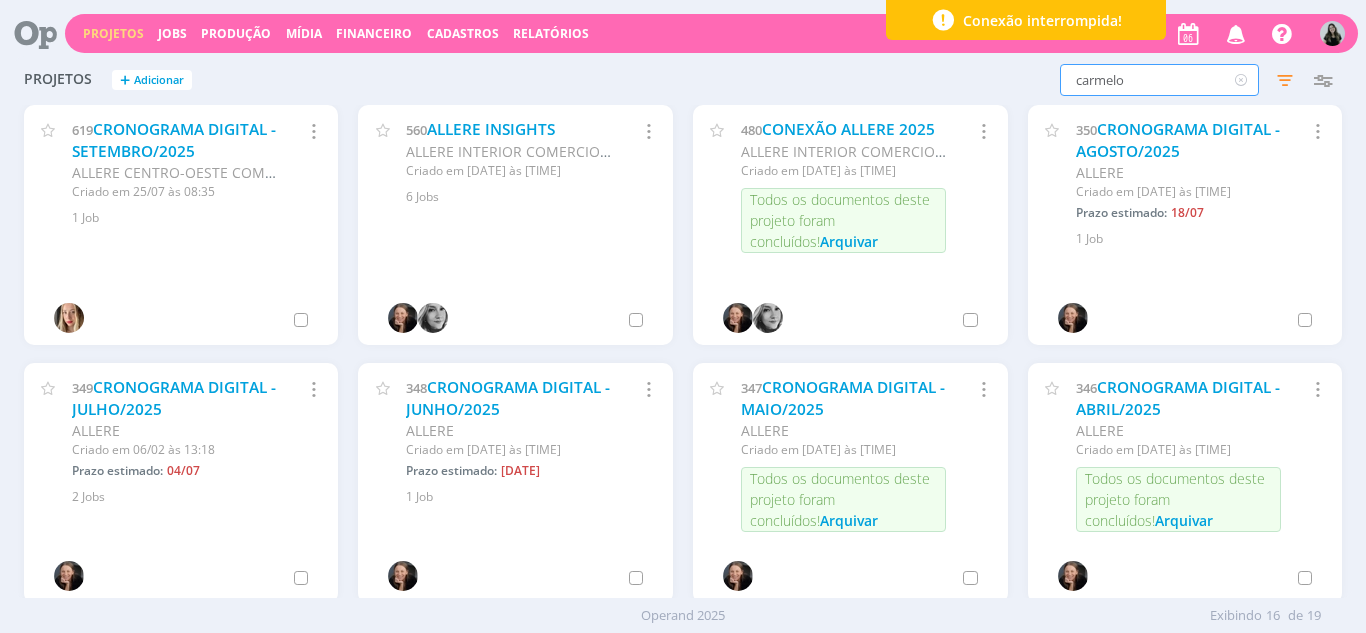 type on "carmelo" 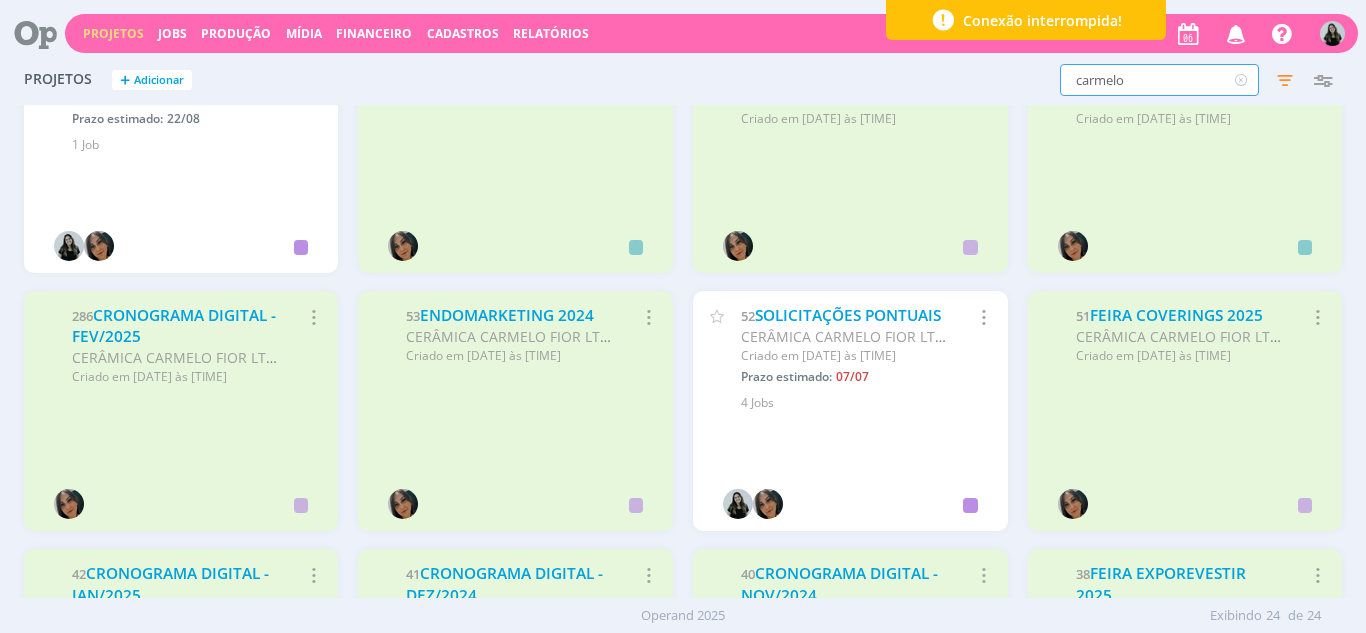 scroll, scrollTop: 849, scrollLeft: 0, axis: vertical 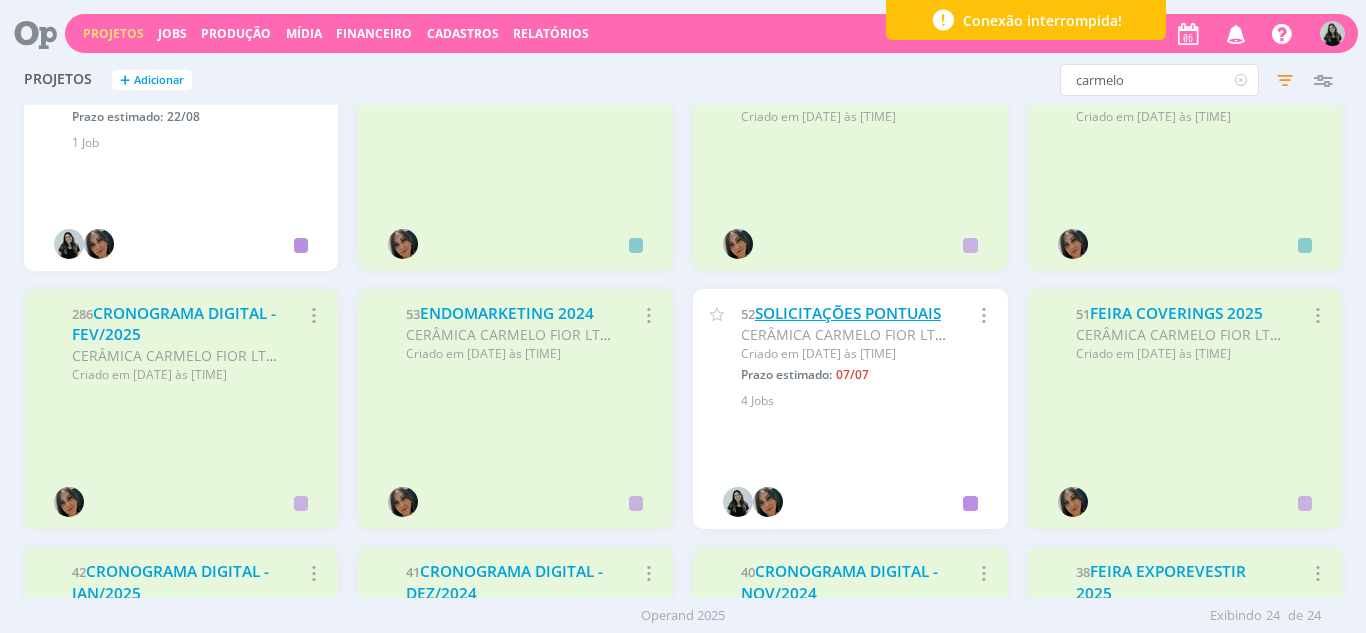 click on "SOLICITAÇÕES PONTUAIS" at bounding box center [848, 313] 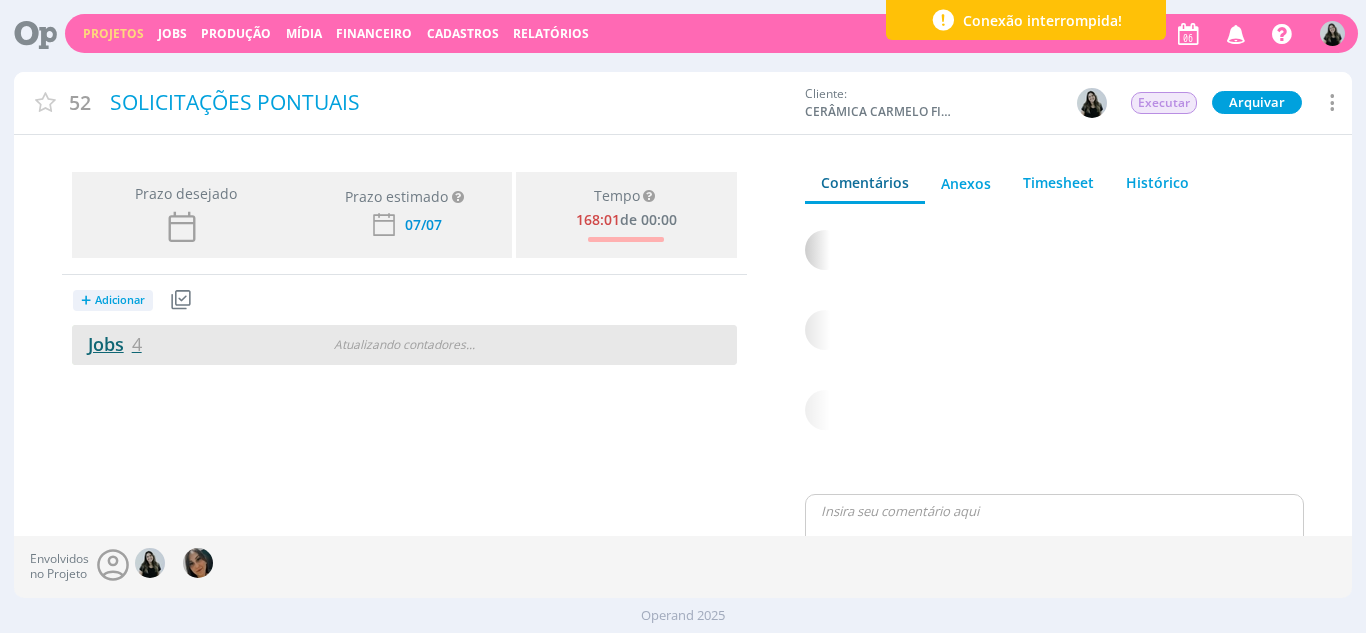 click on "Jobs 4" at bounding box center [107, 344] 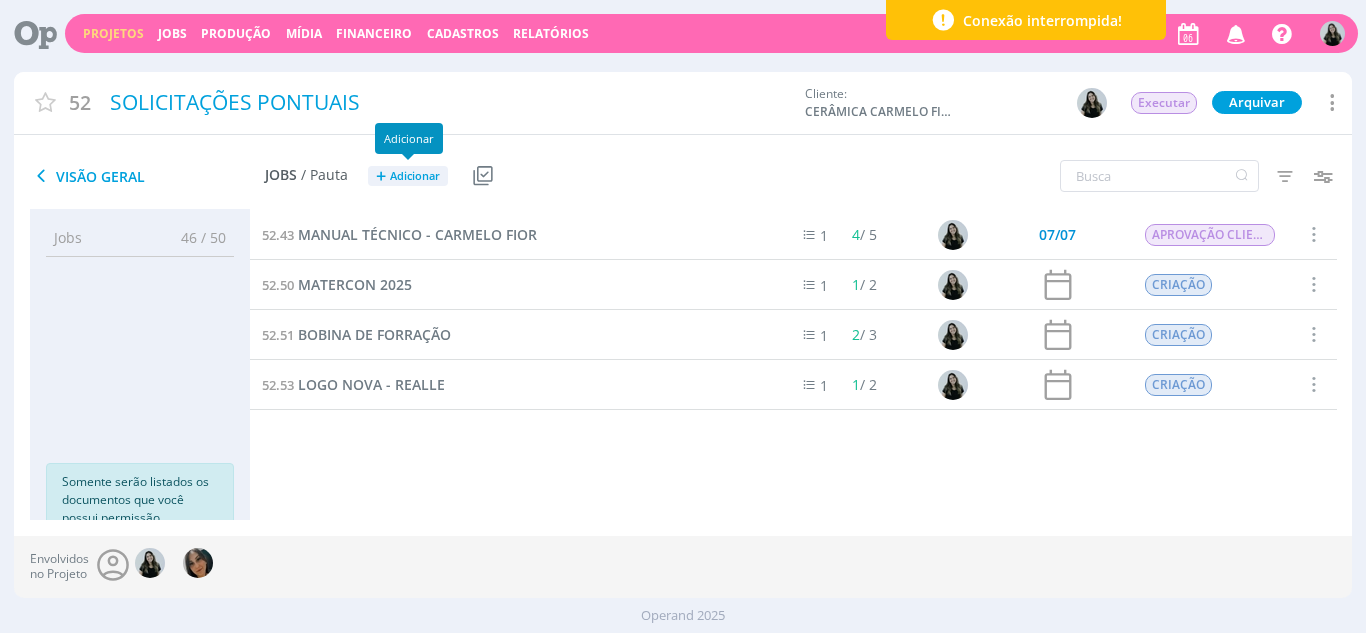 click on "Adicionar" at bounding box center (415, 176) 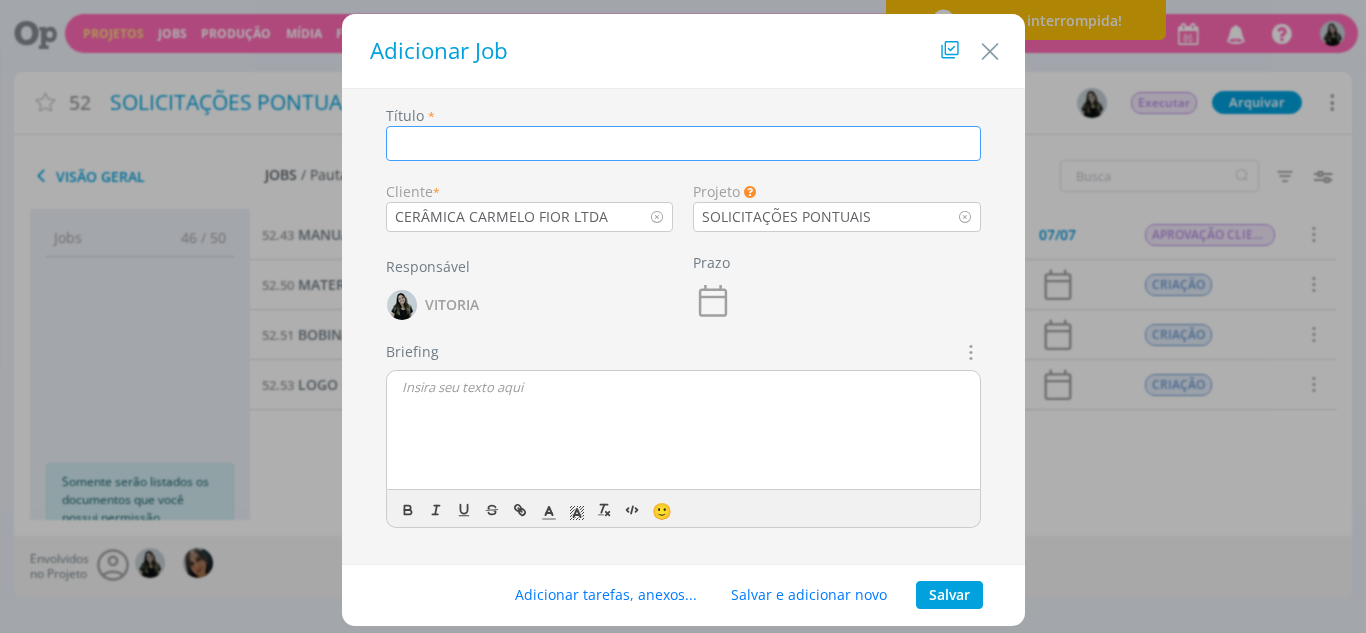 type on "c" 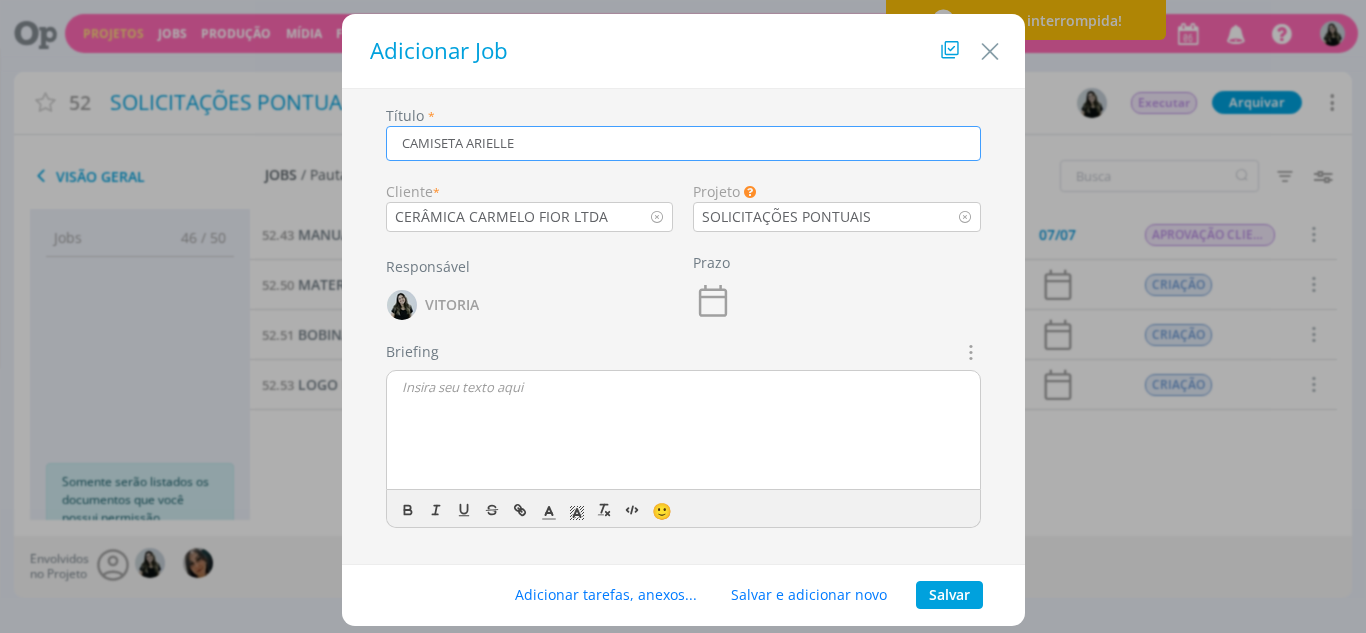 type on "CAMISETA [PERSON]" 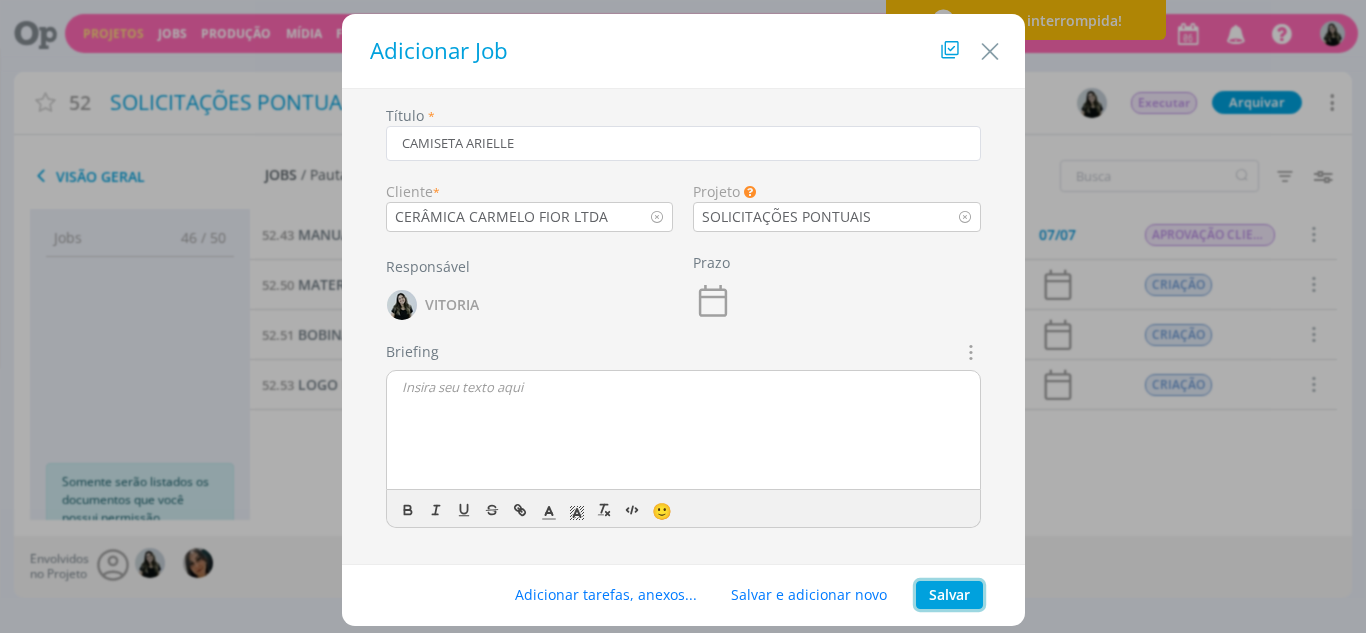 click on "Salvar" at bounding box center (949, 595) 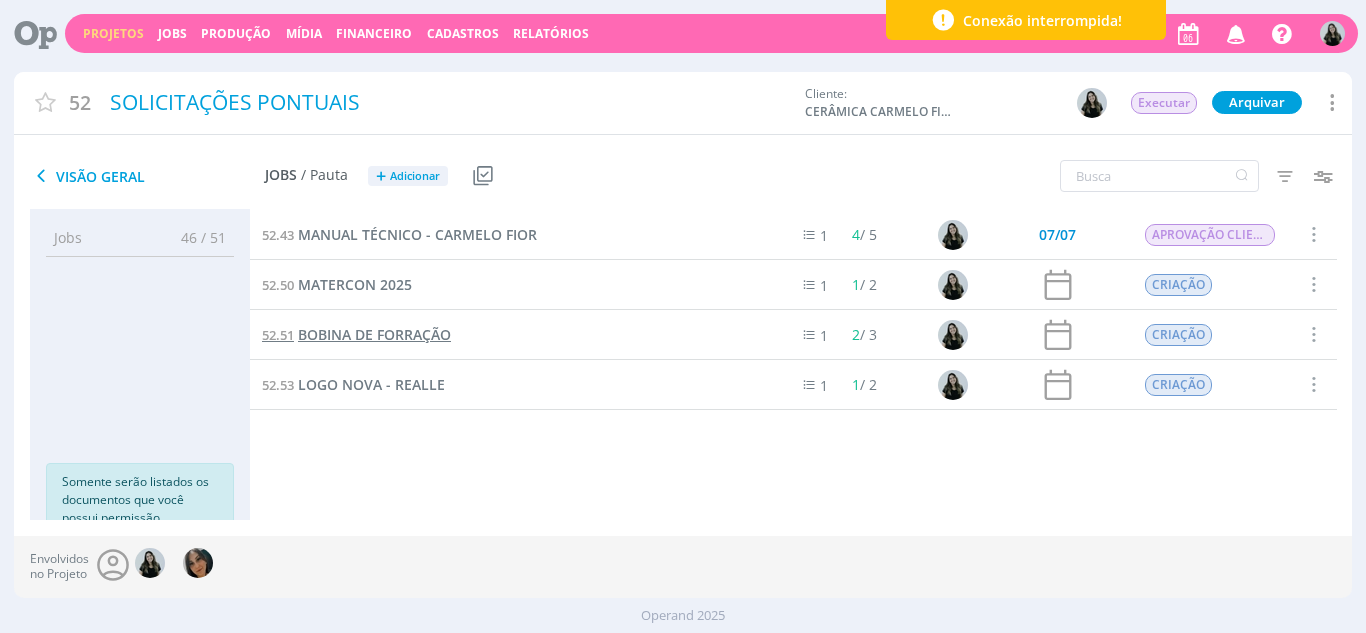 scroll, scrollTop: 29, scrollLeft: 0, axis: vertical 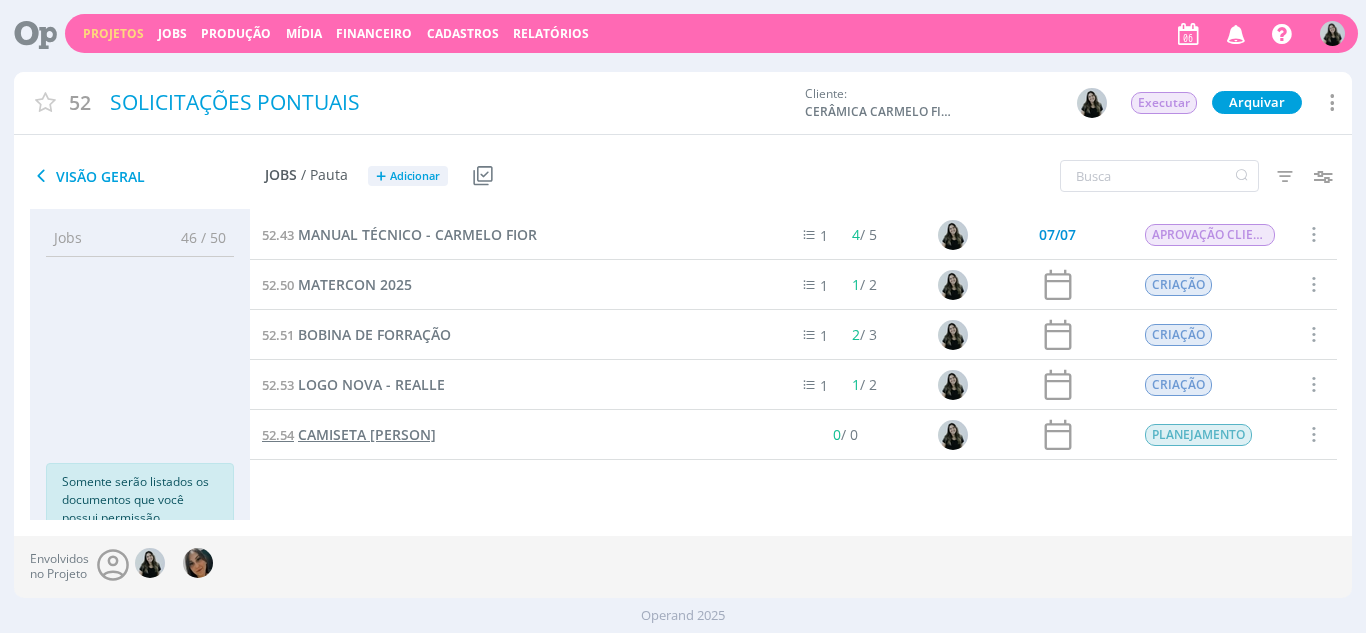 click on "CAMISETA [PERSON]" at bounding box center (367, 434) 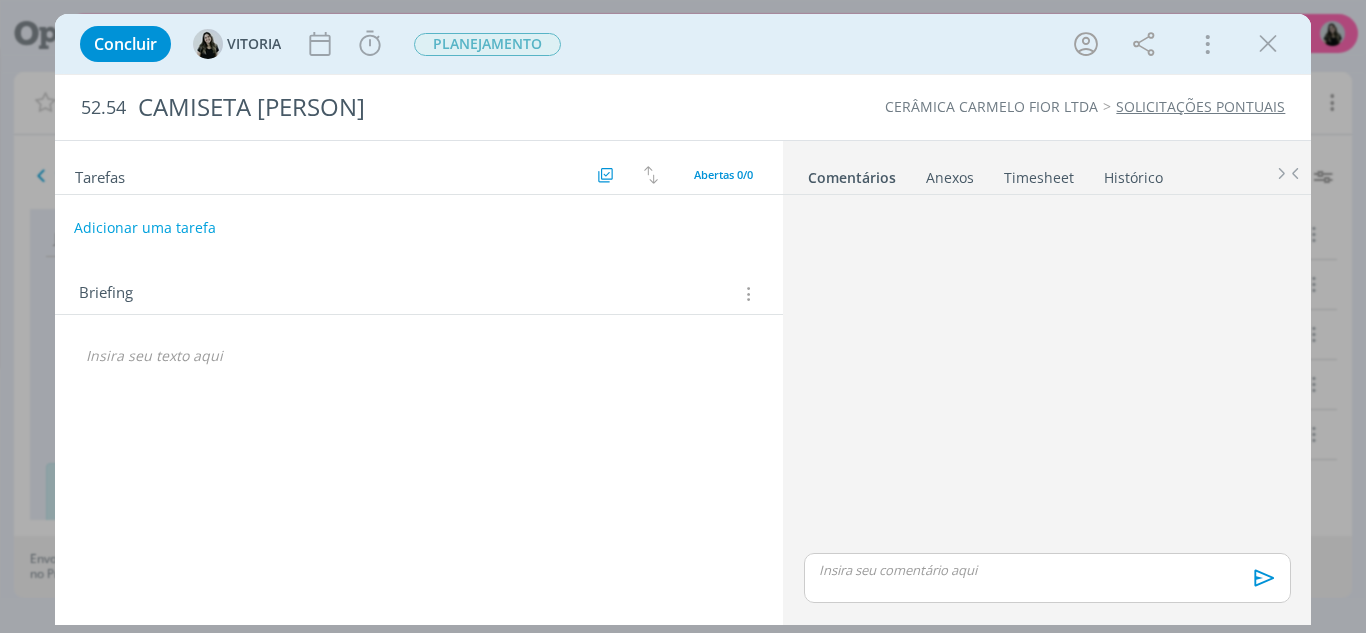 click on "Adicionar uma tarefa" at bounding box center (145, 228) 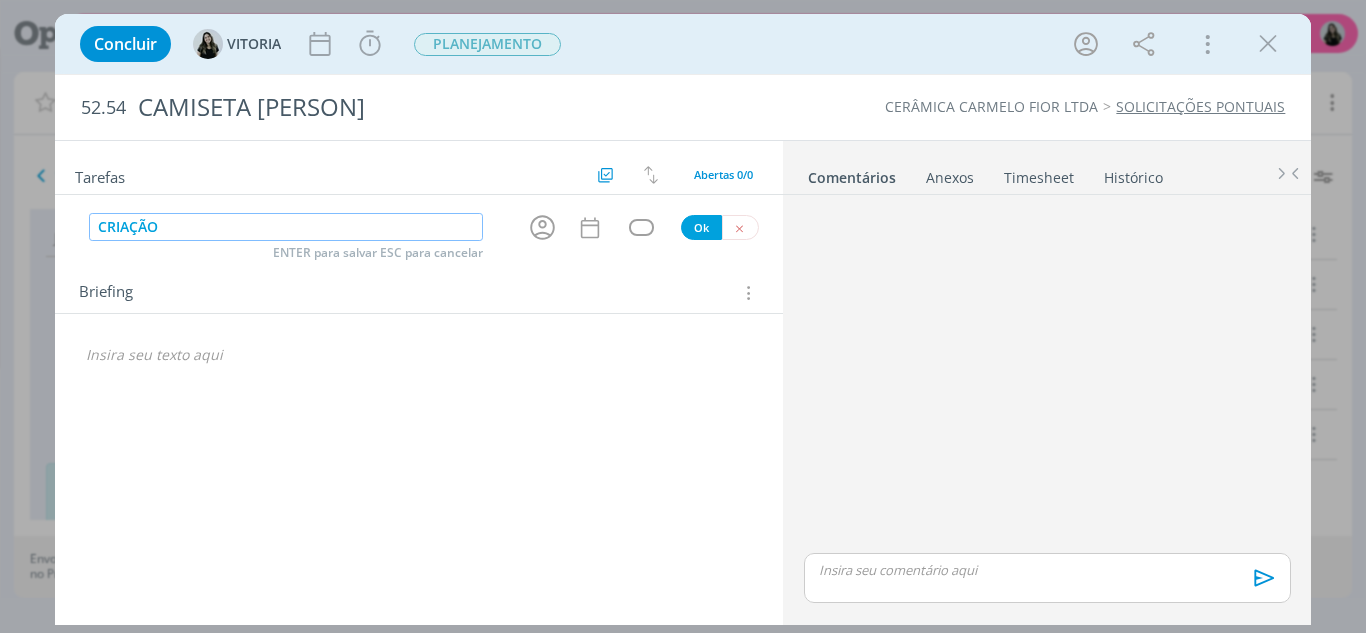 type on "CRIAÇÃO" 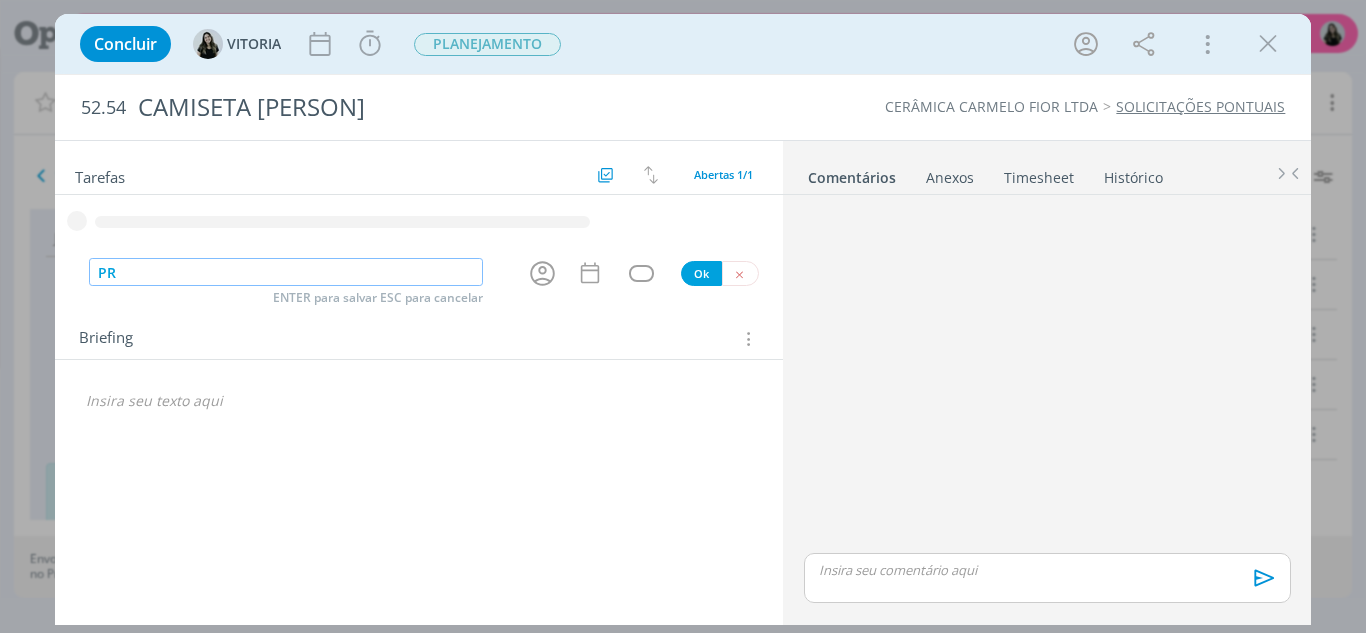 type on "P" 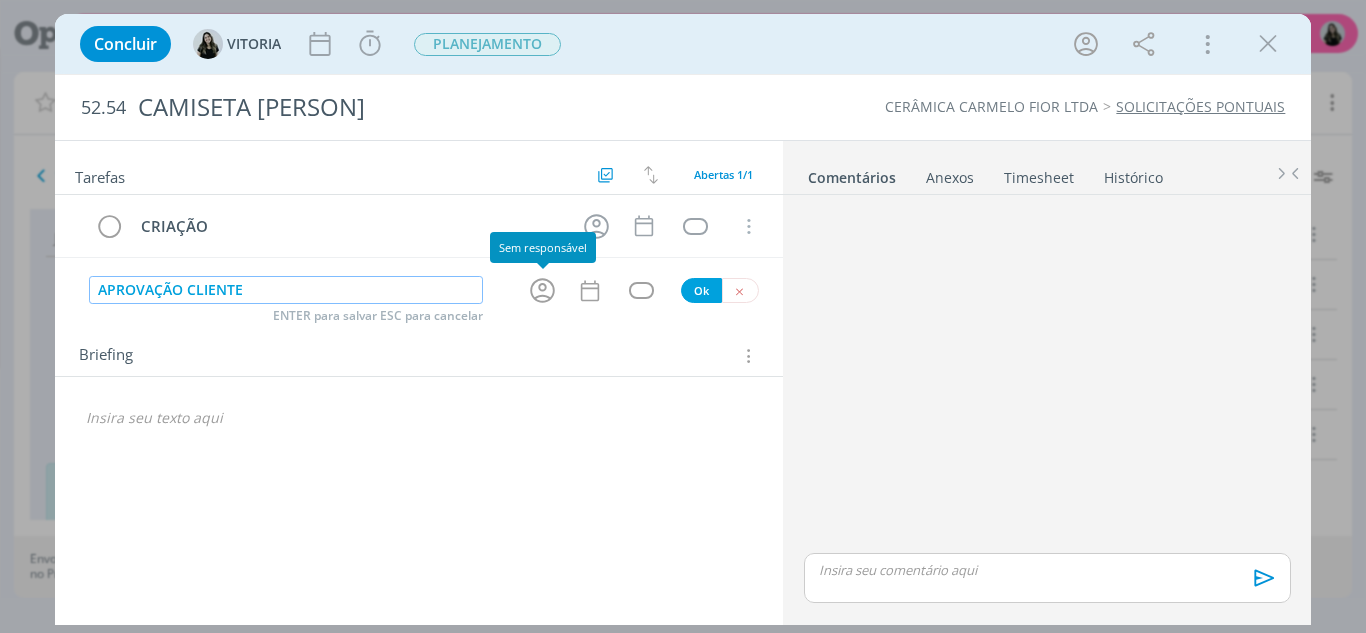 click 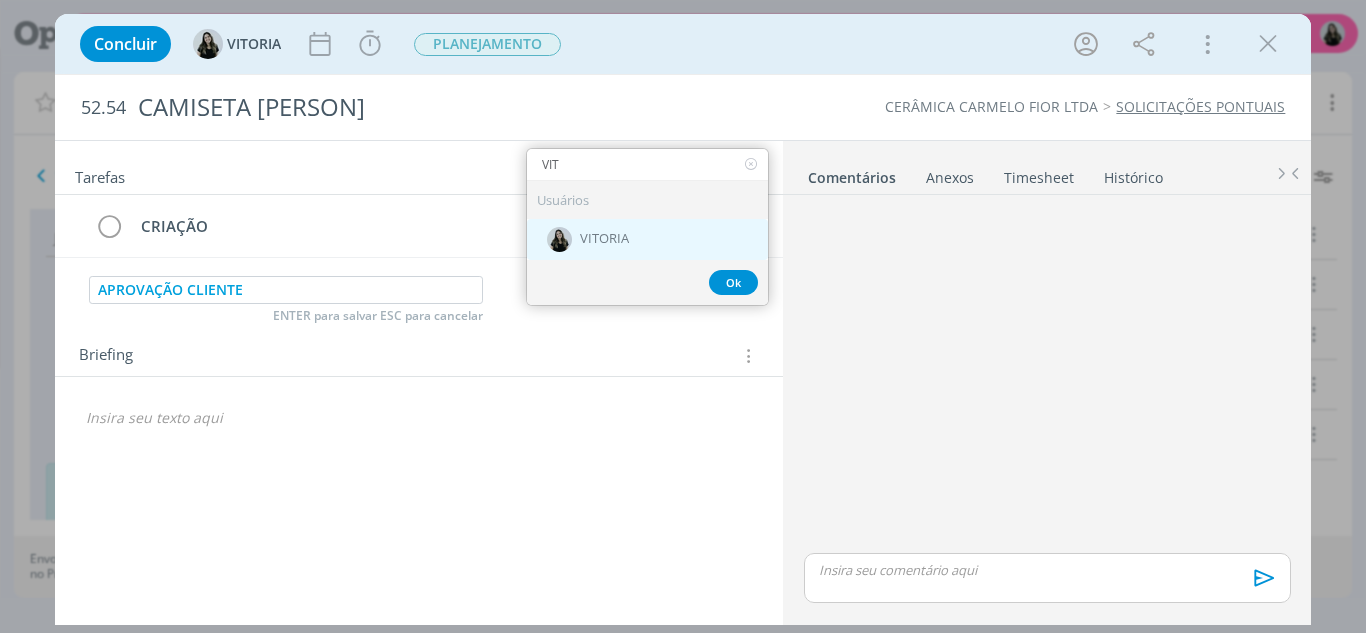 type on "VIT" 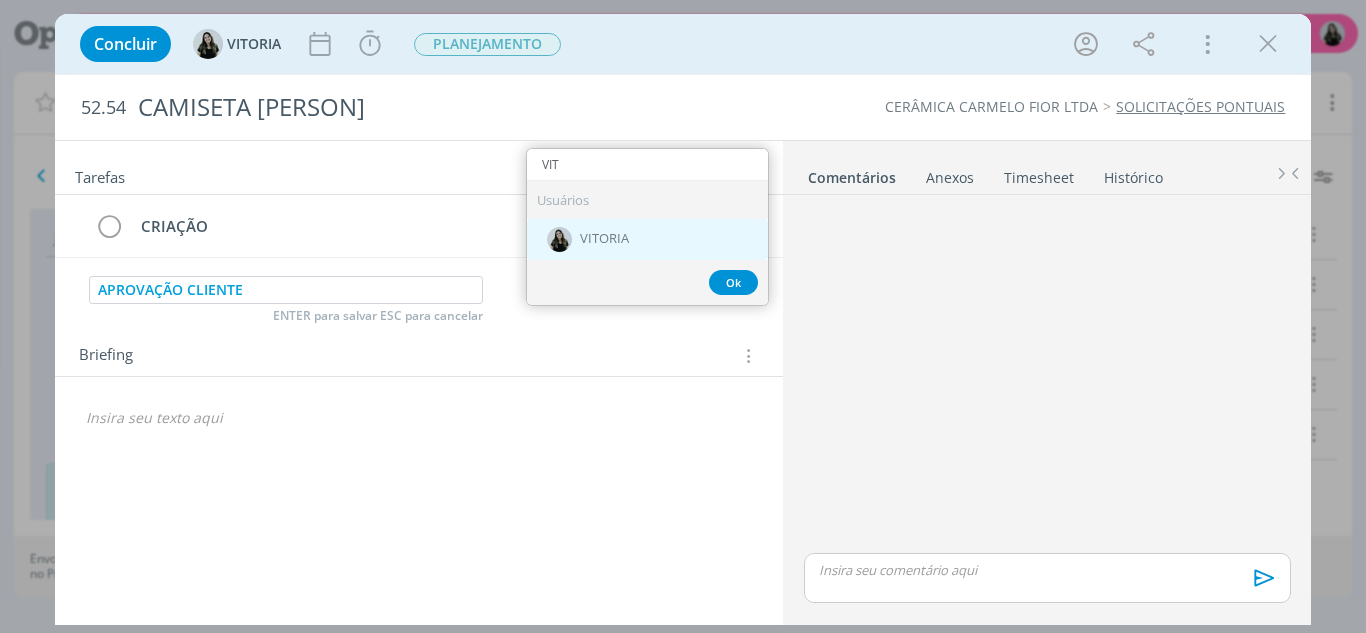 click on "VITORIA" at bounding box center [604, 240] 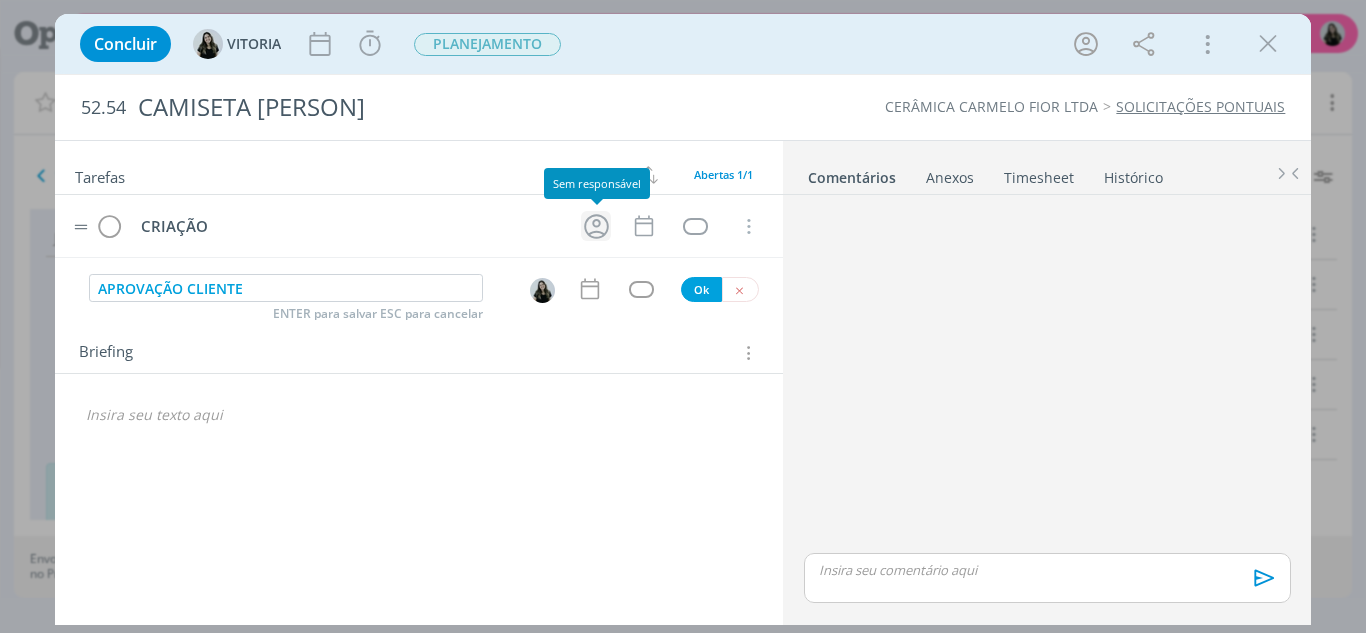 click 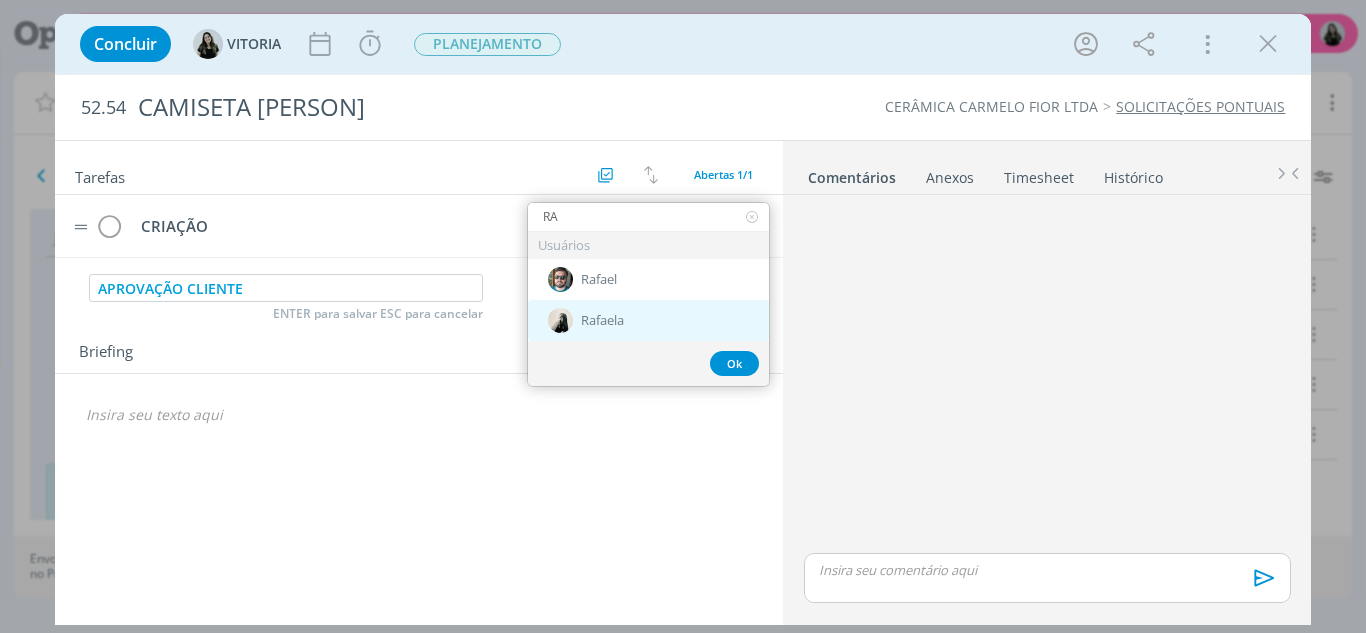type on "RA" 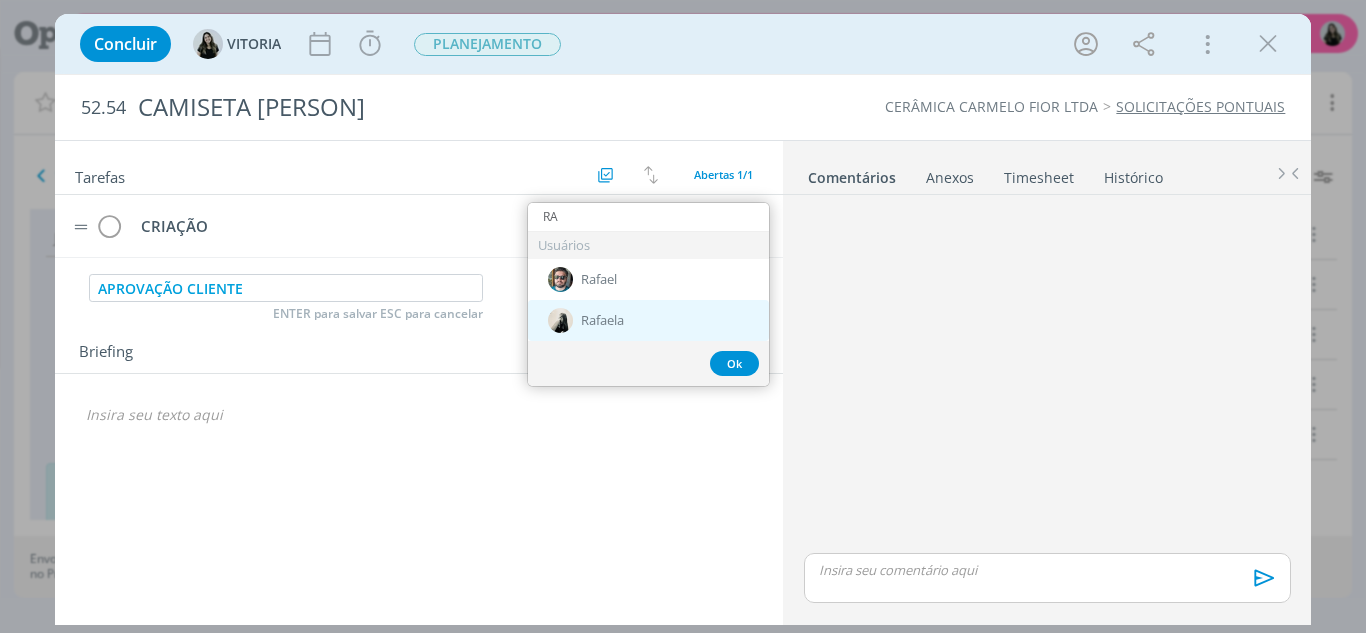 click on "Rafaela" at bounding box center [602, 321] 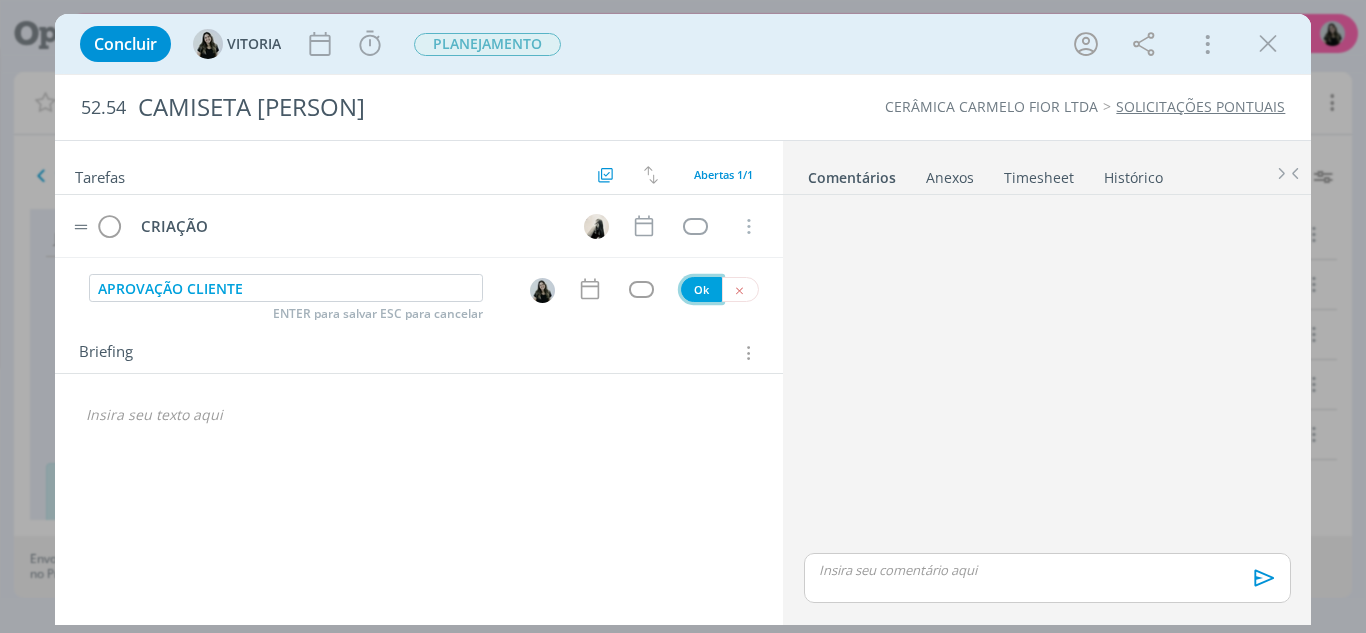 click on "Ok" at bounding box center (701, 289) 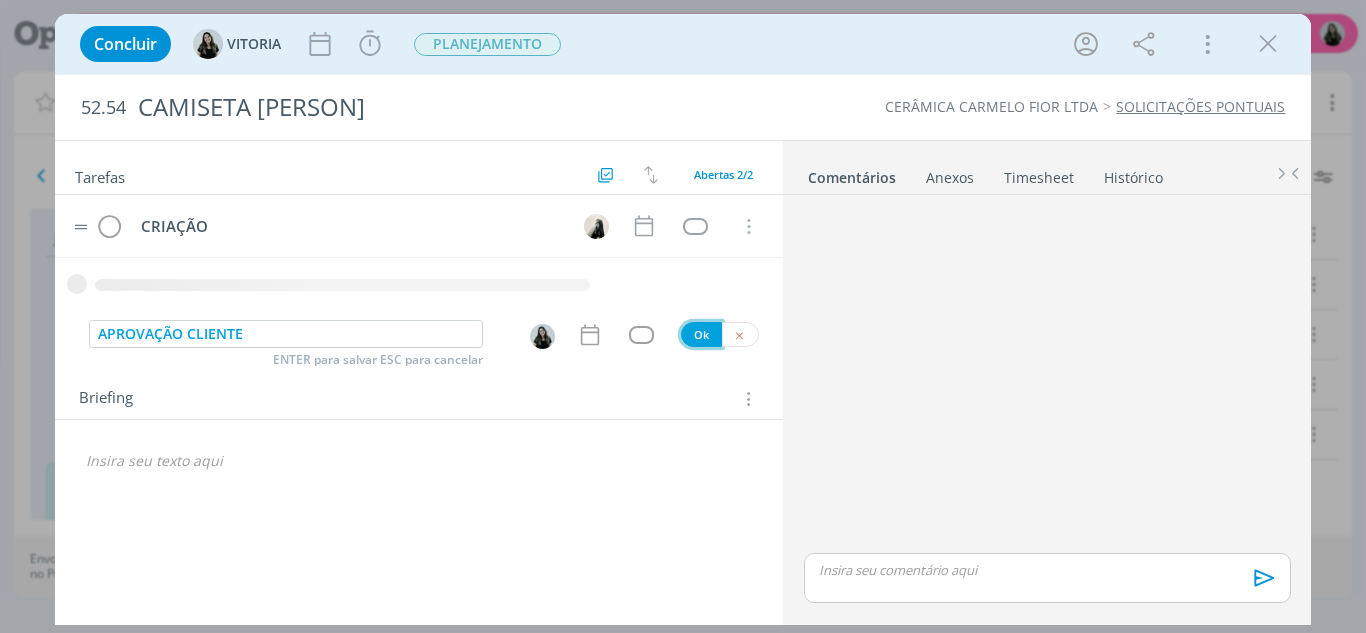 type 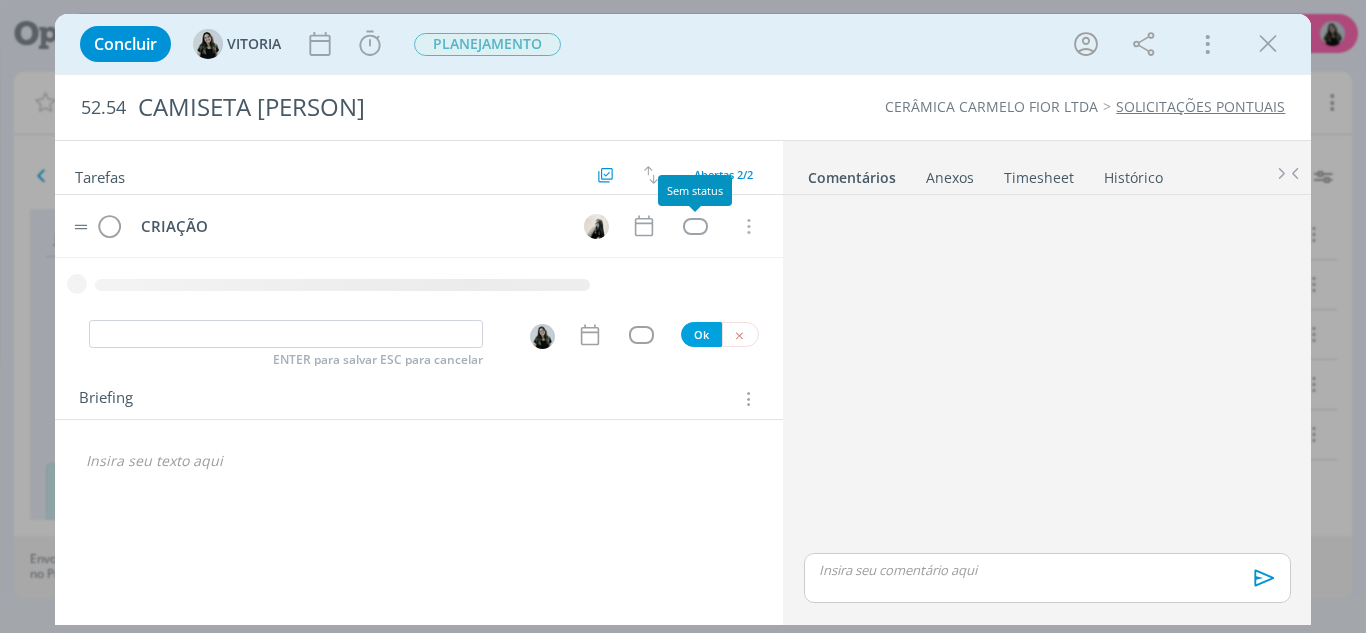 click on "CRIAÇÃO Cancelar" at bounding box center (419, 226) 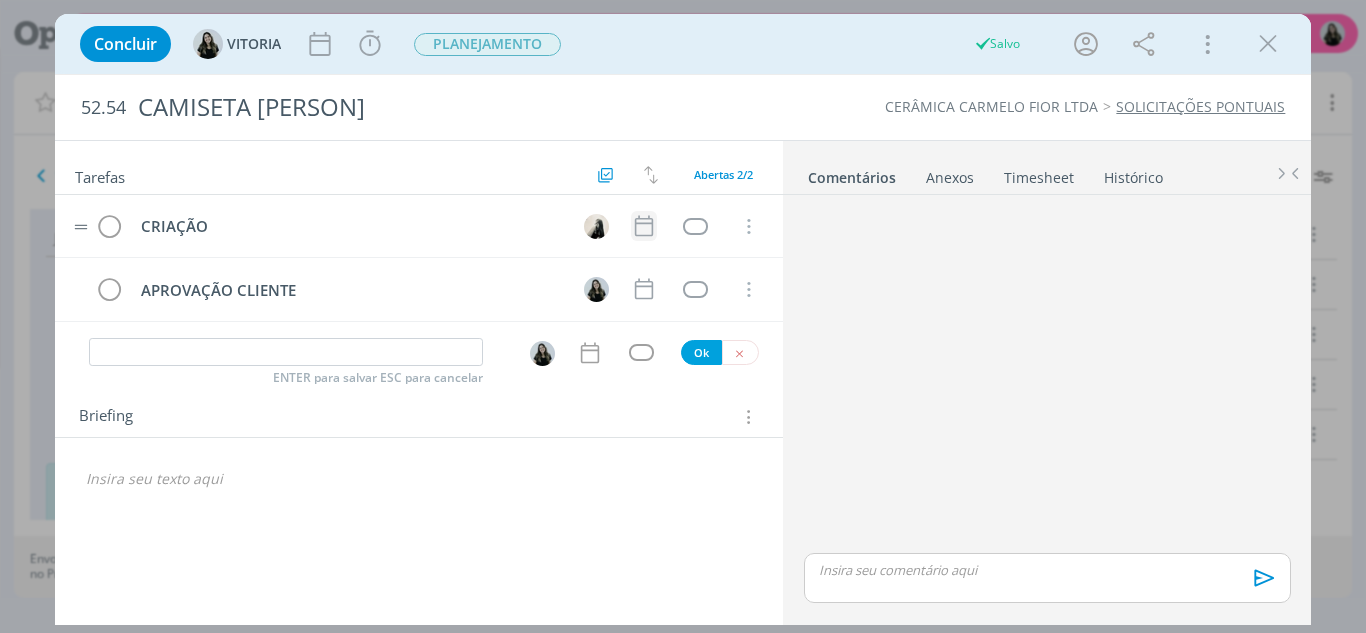 click 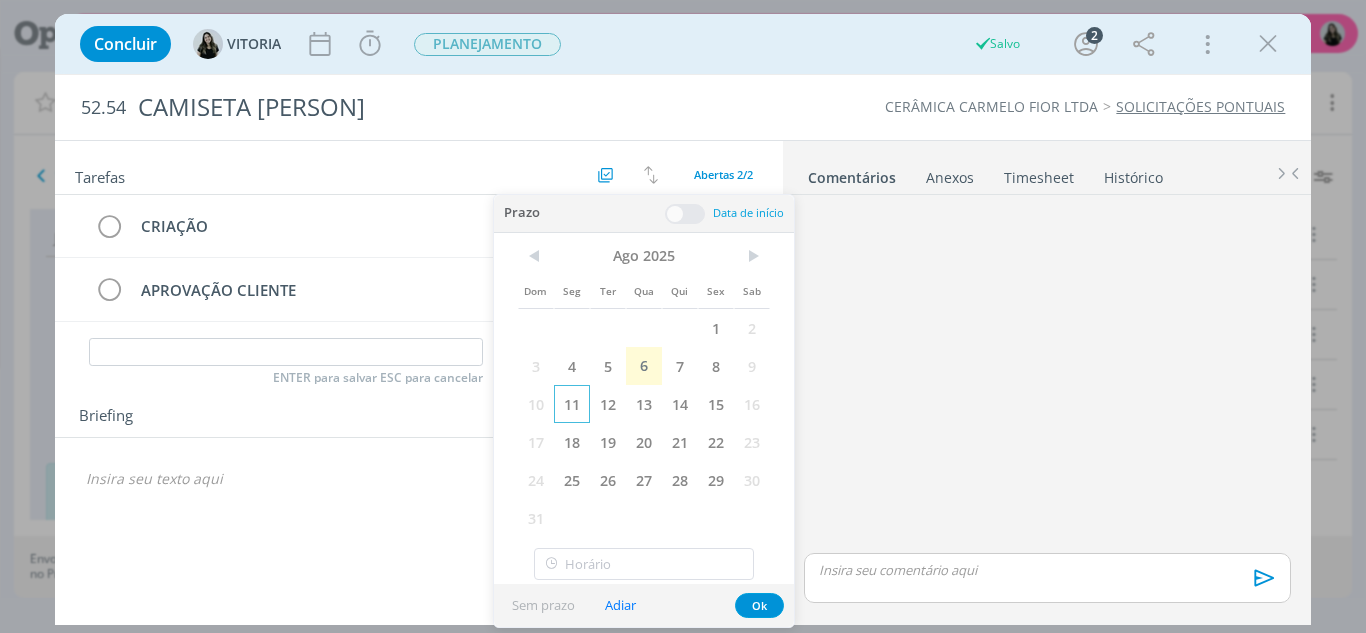 click on "11" at bounding box center (572, 404) 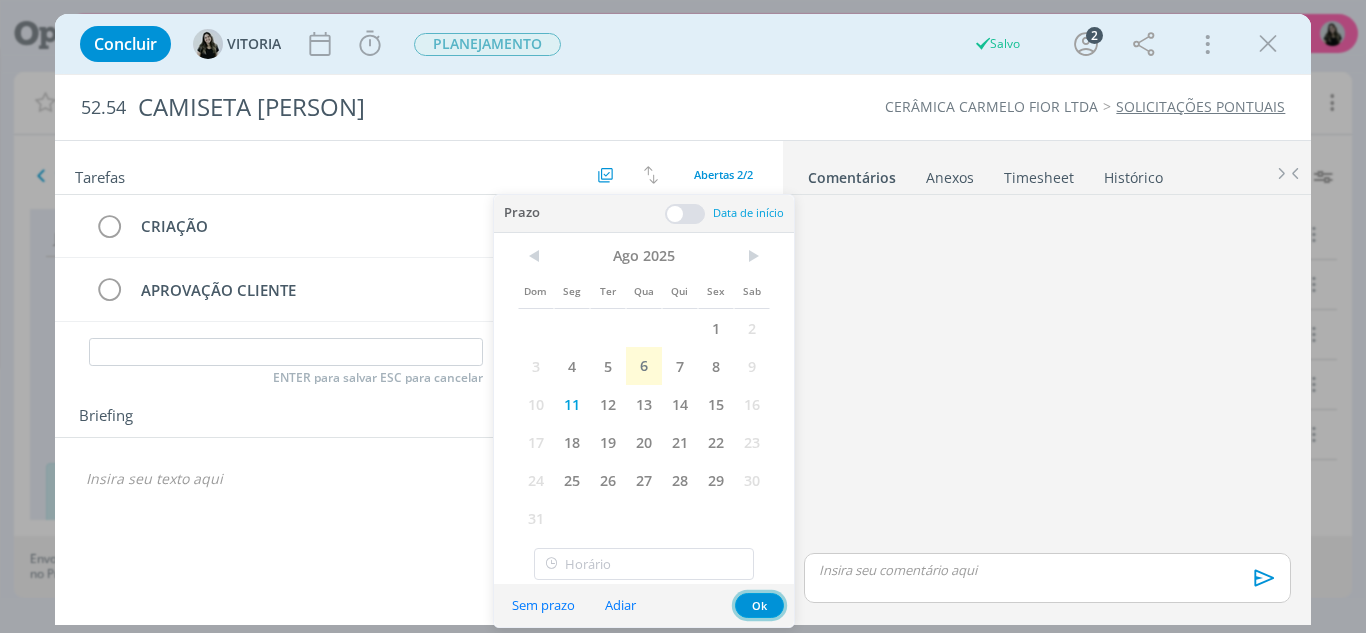 click on "Ok" at bounding box center (759, 605) 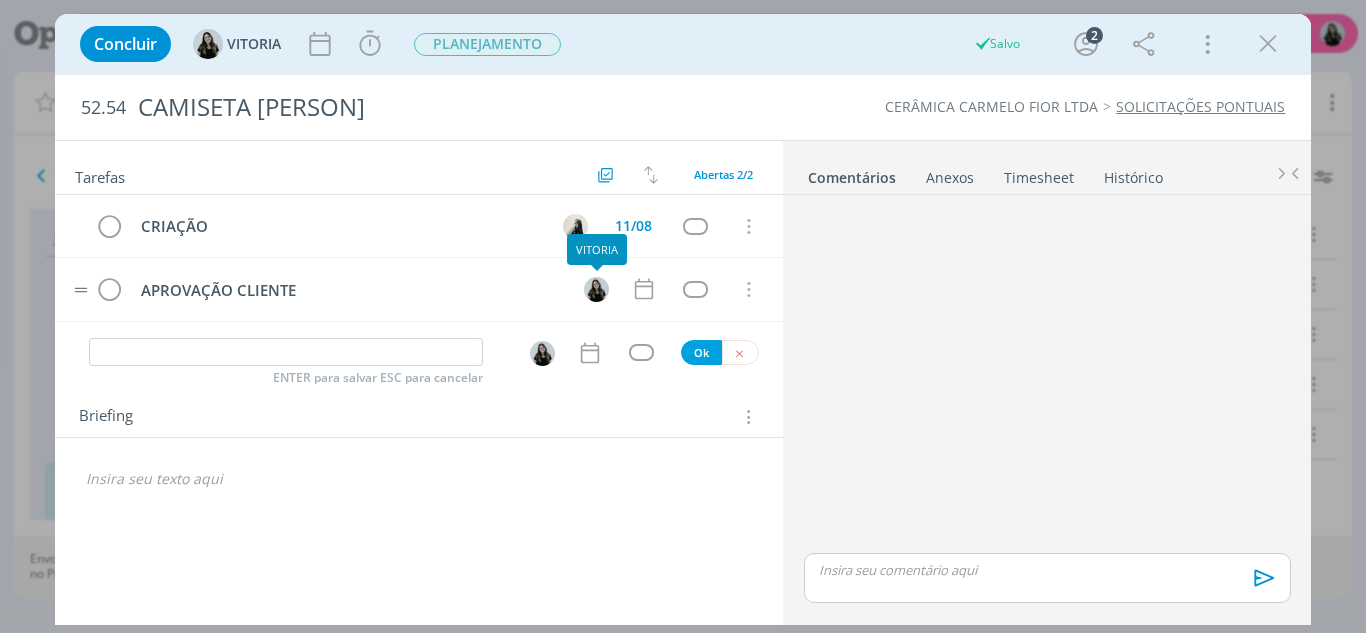 click on "APROVAÇÃO CLIENTE Cancelar" at bounding box center [419, 289] 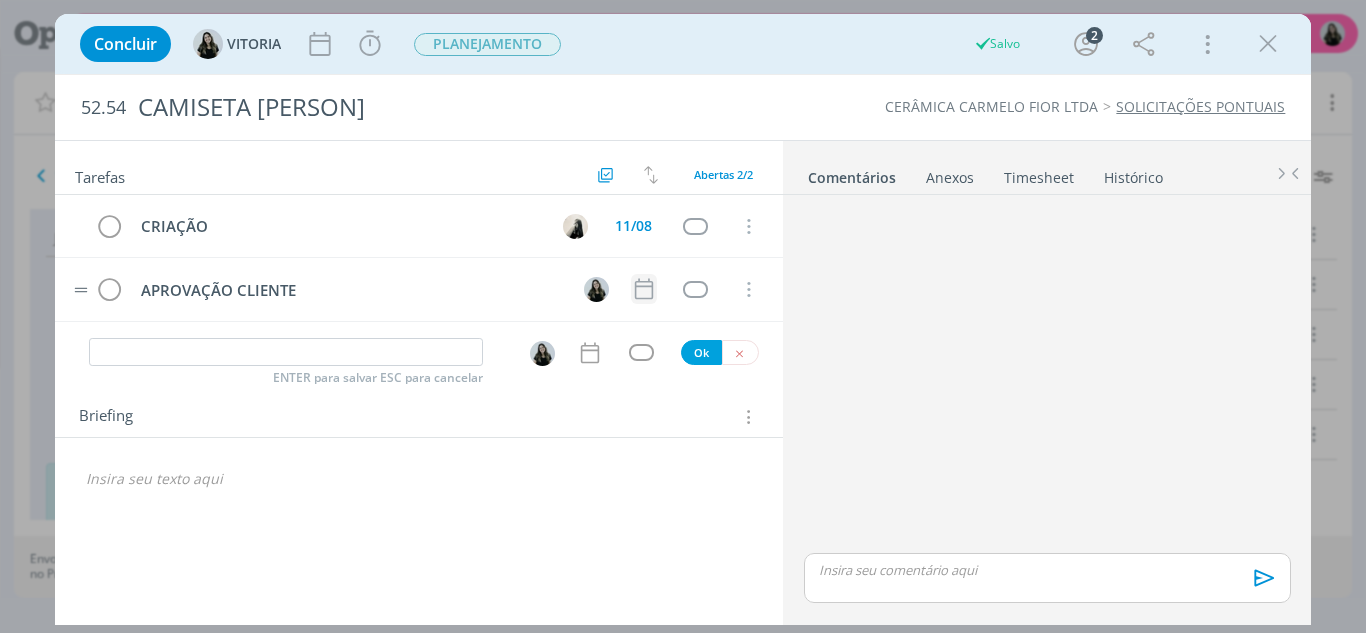 click 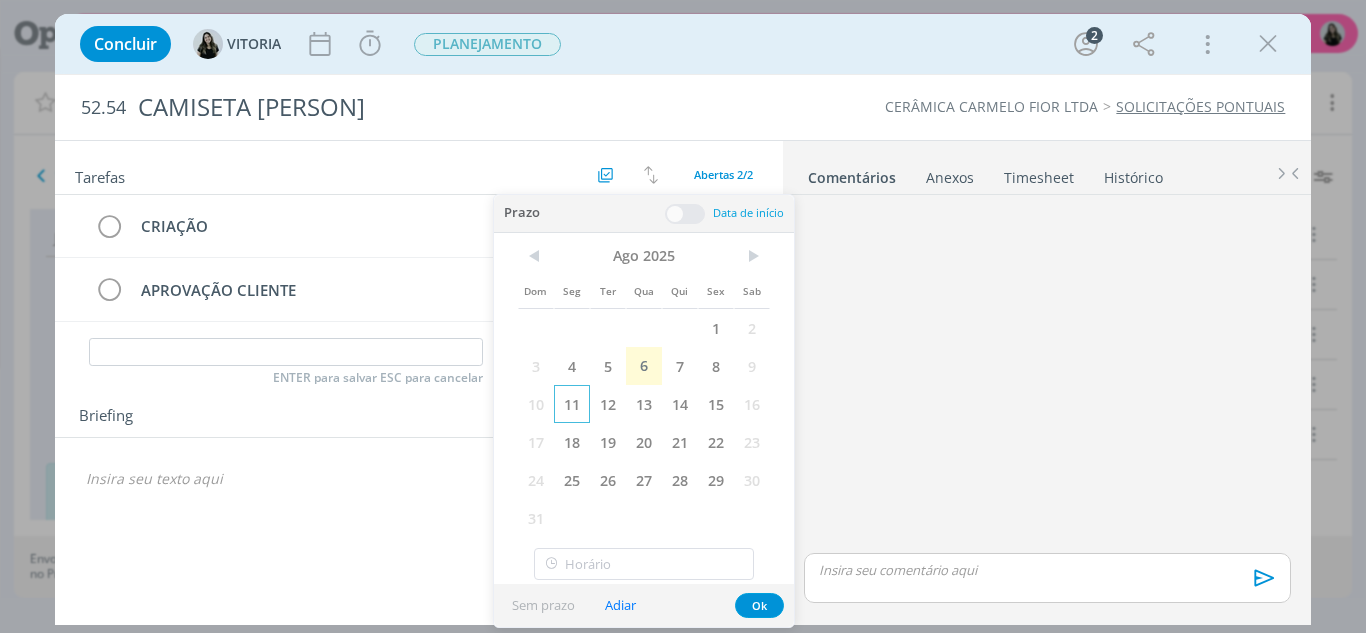 click on "11" at bounding box center (572, 404) 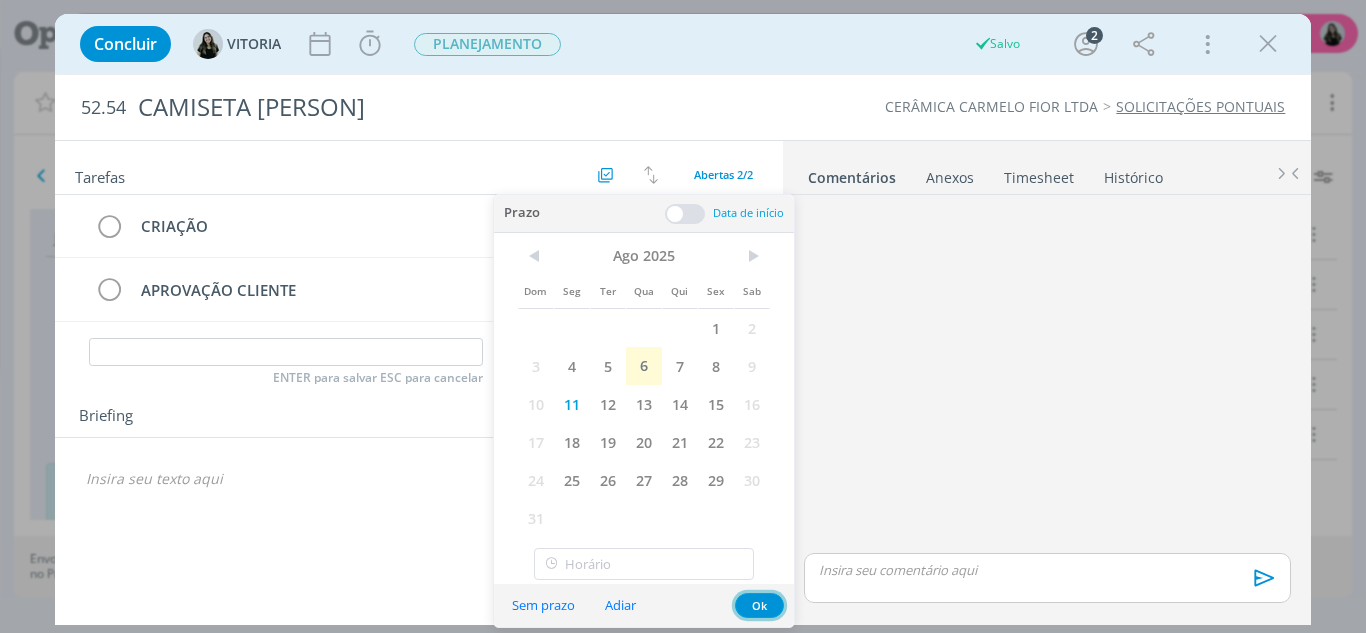 click on "Ok" at bounding box center (759, 605) 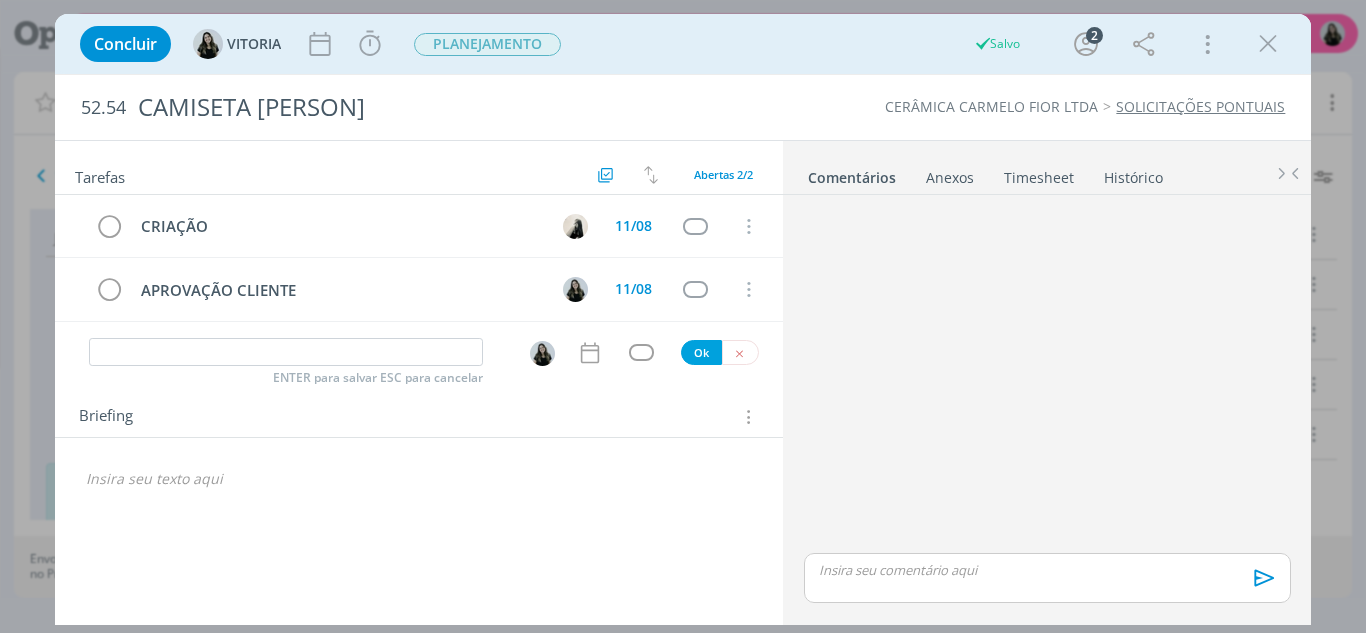 click at bounding box center [419, 479] 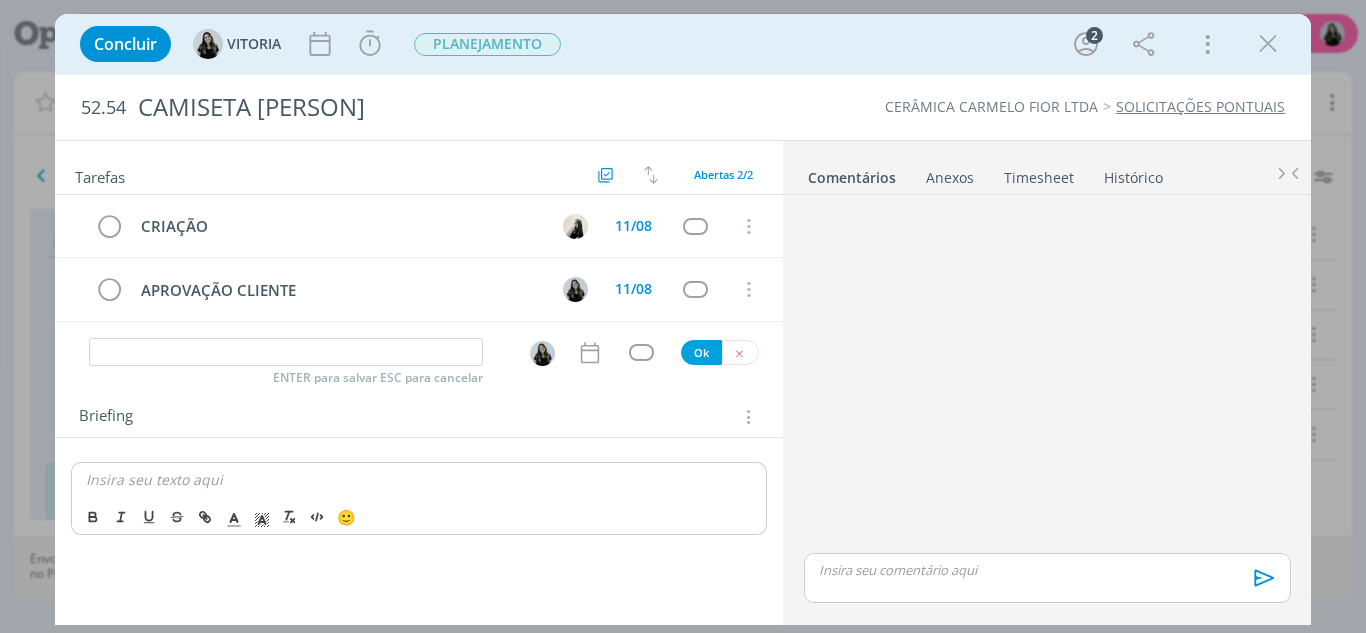 type 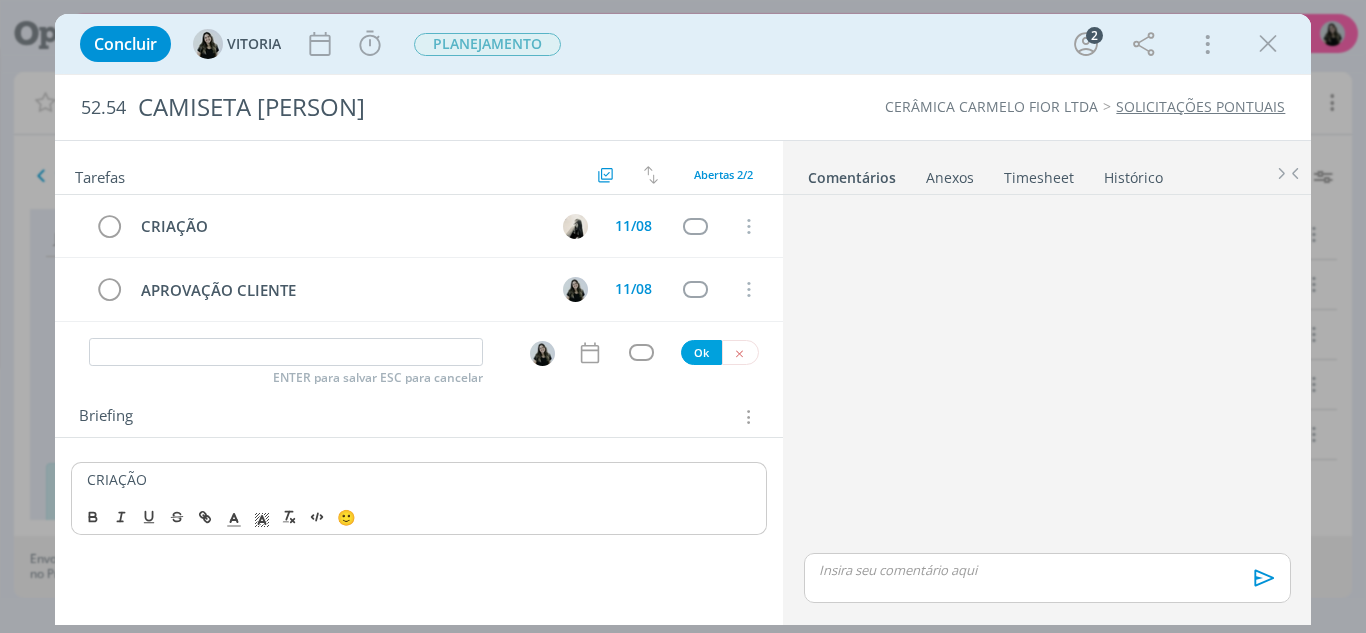 click on "CRIAÇÃO" at bounding box center [419, 479] 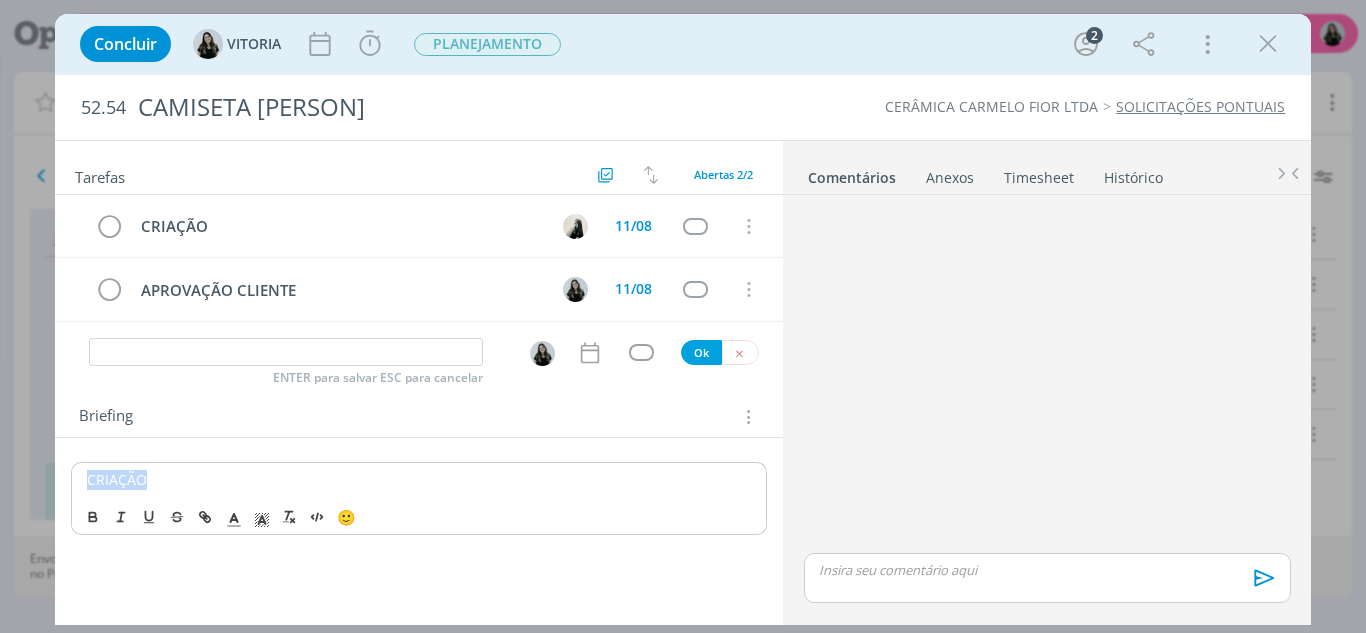 click on "CRIAÇÃO" at bounding box center (419, 479) 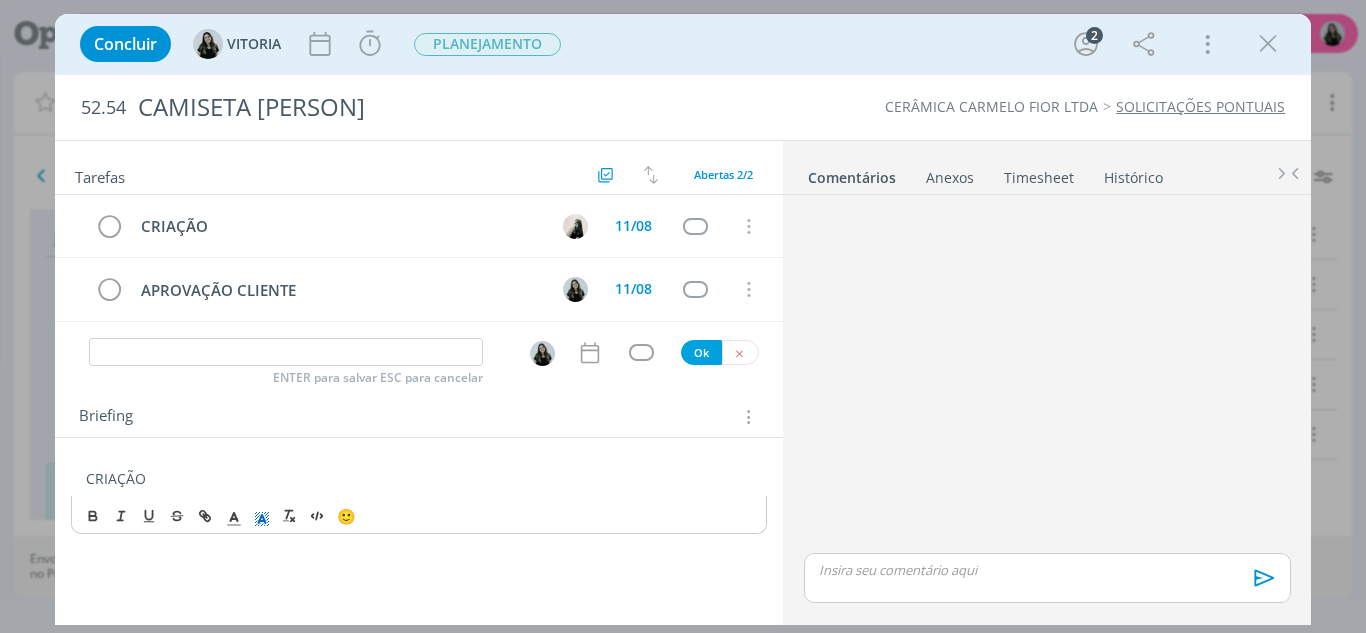 click 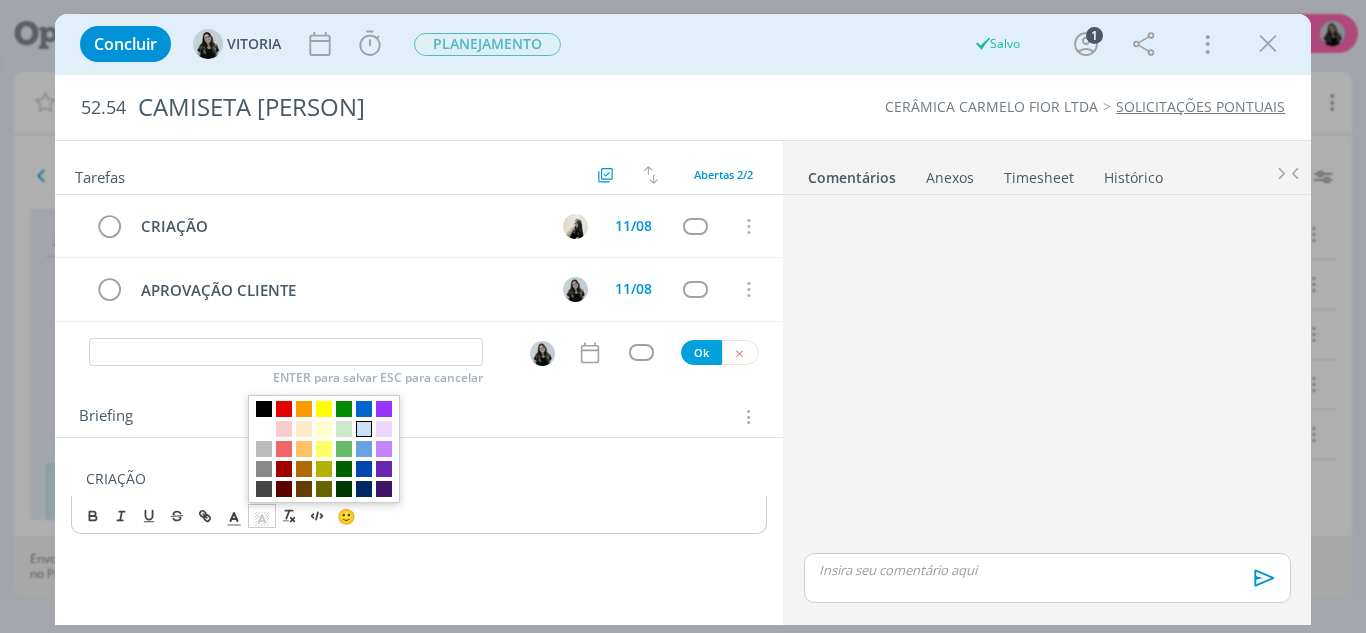 click at bounding box center [364, 429] 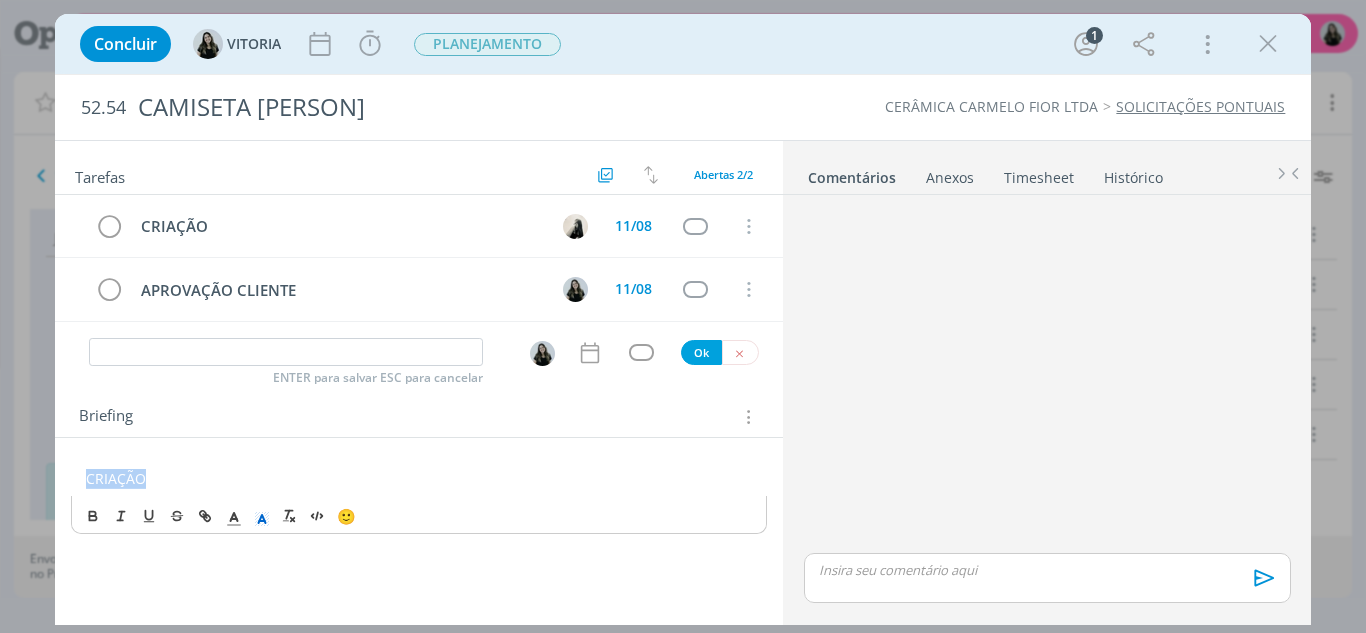 click on "CRIAÇÃO" at bounding box center (419, 479) 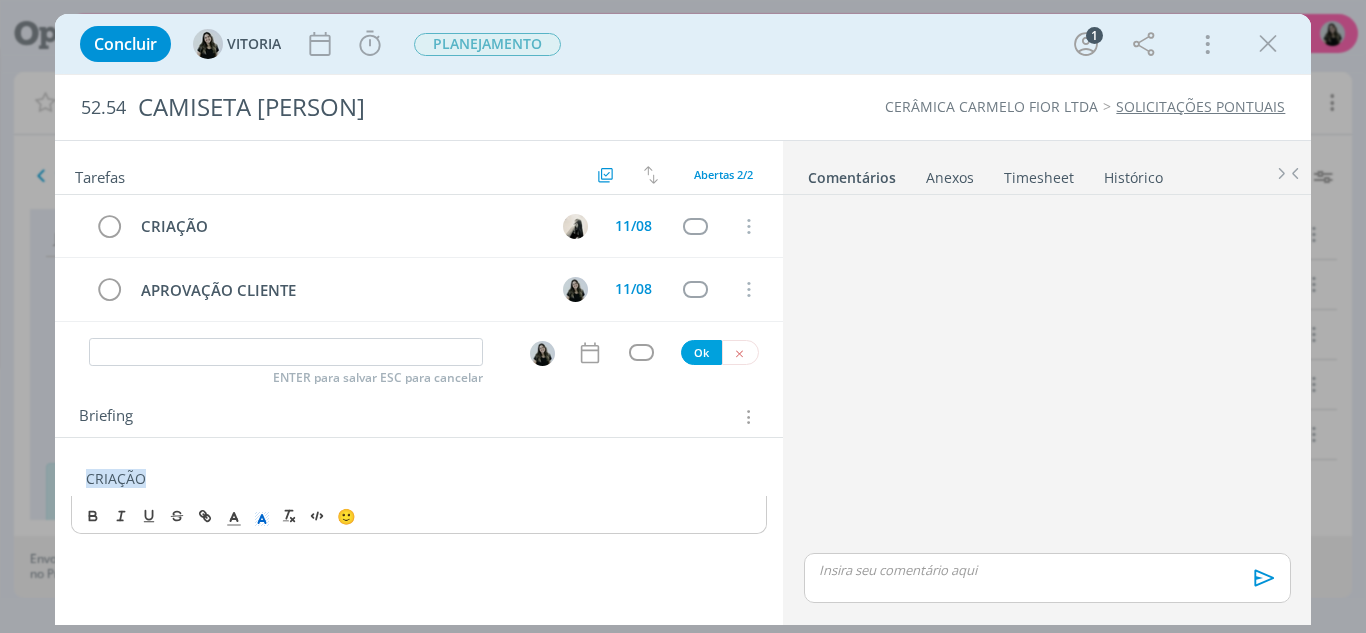 click on "CRIAÇÃO" at bounding box center [116, 478] 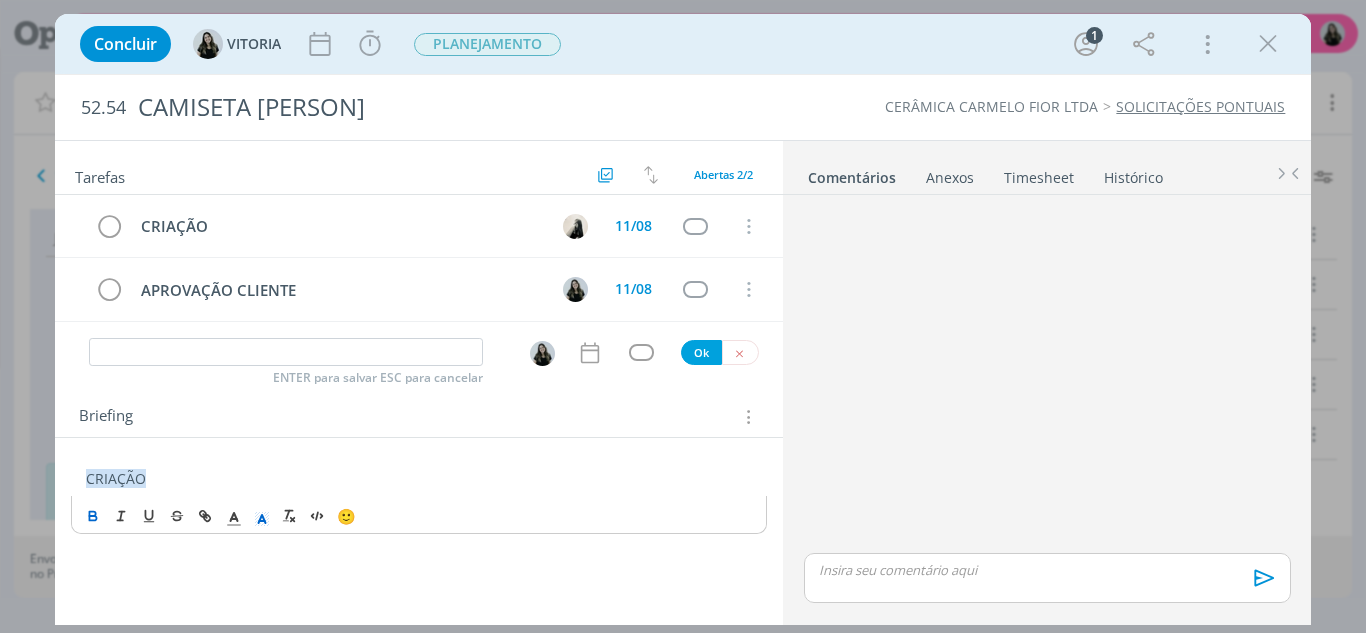 click 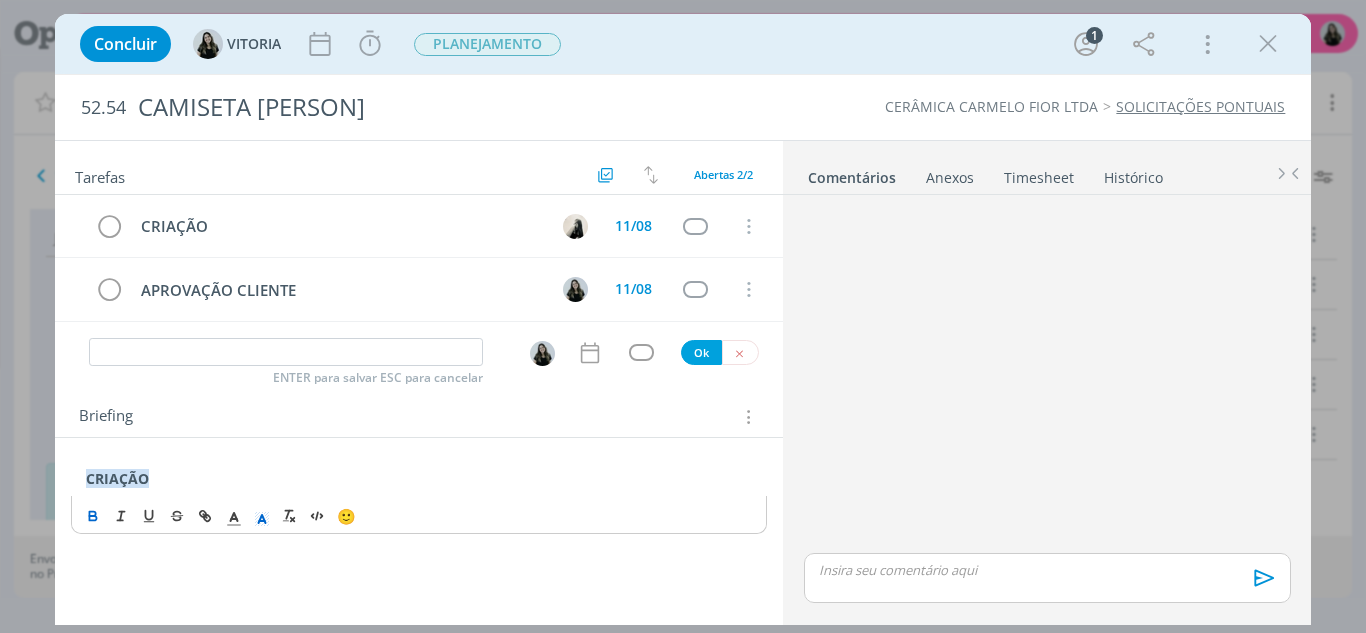 click on "CRIAÇÃO" at bounding box center (419, 479) 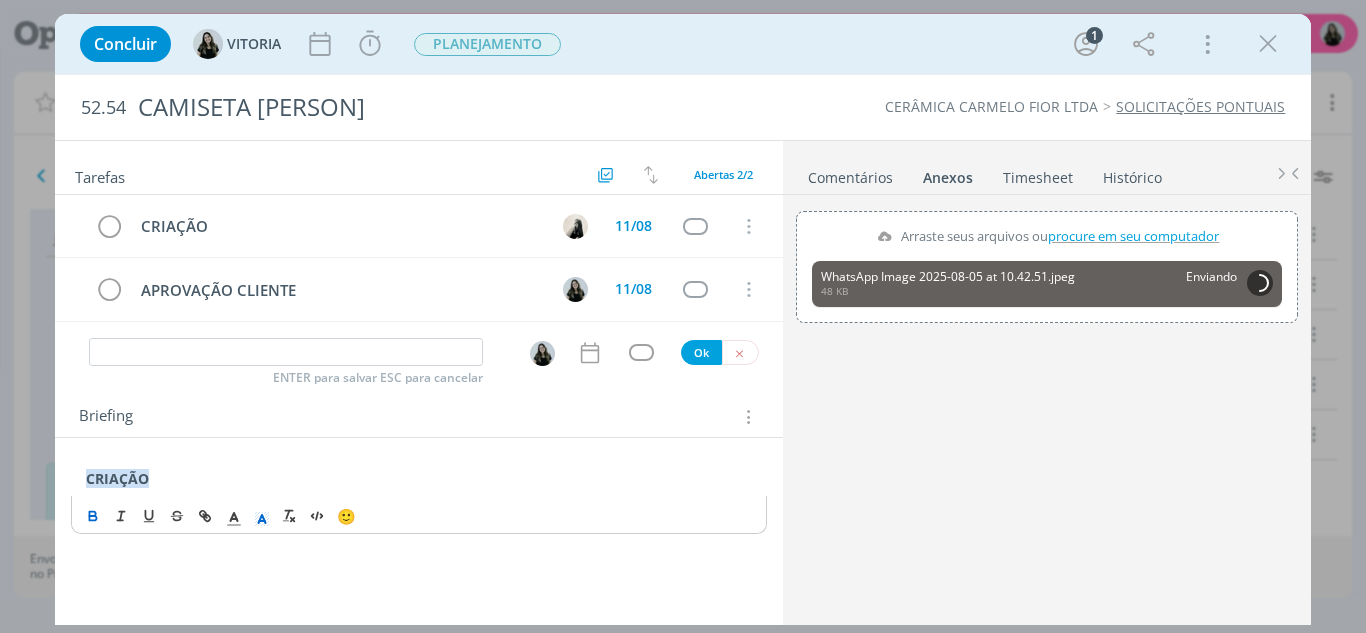 click on "CRIAÇÃO" at bounding box center [419, 479] 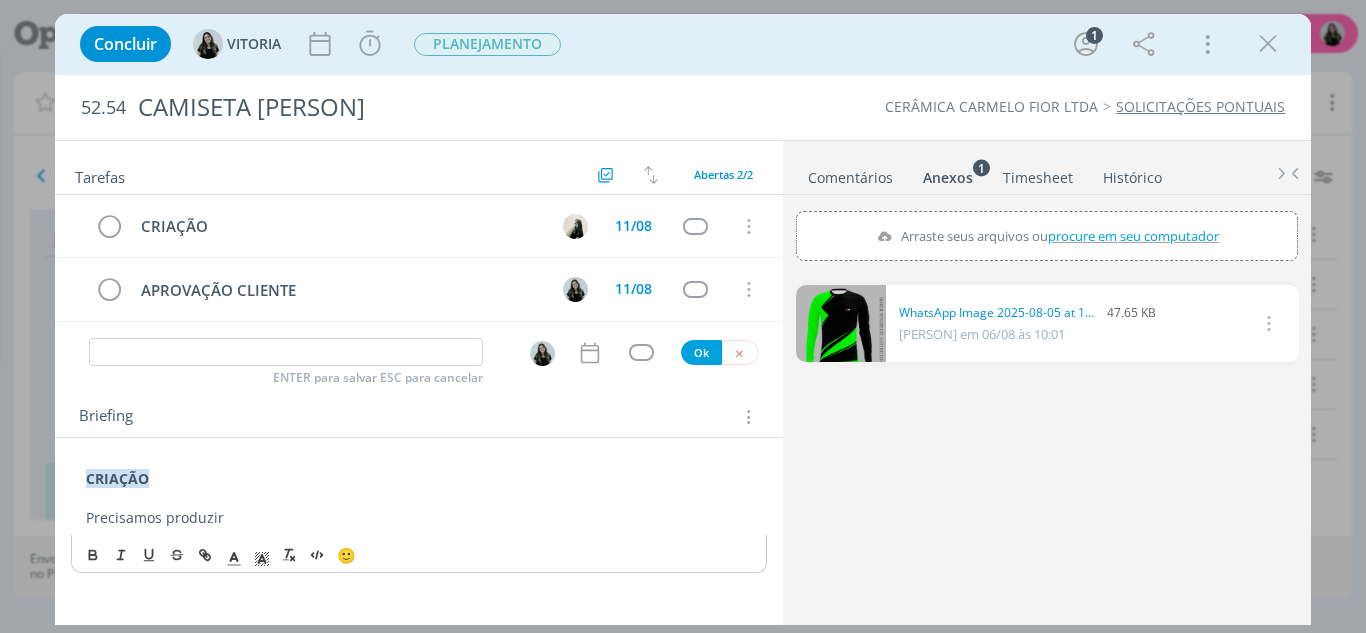 click on "Precisamos produzir" at bounding box center [419, 518] 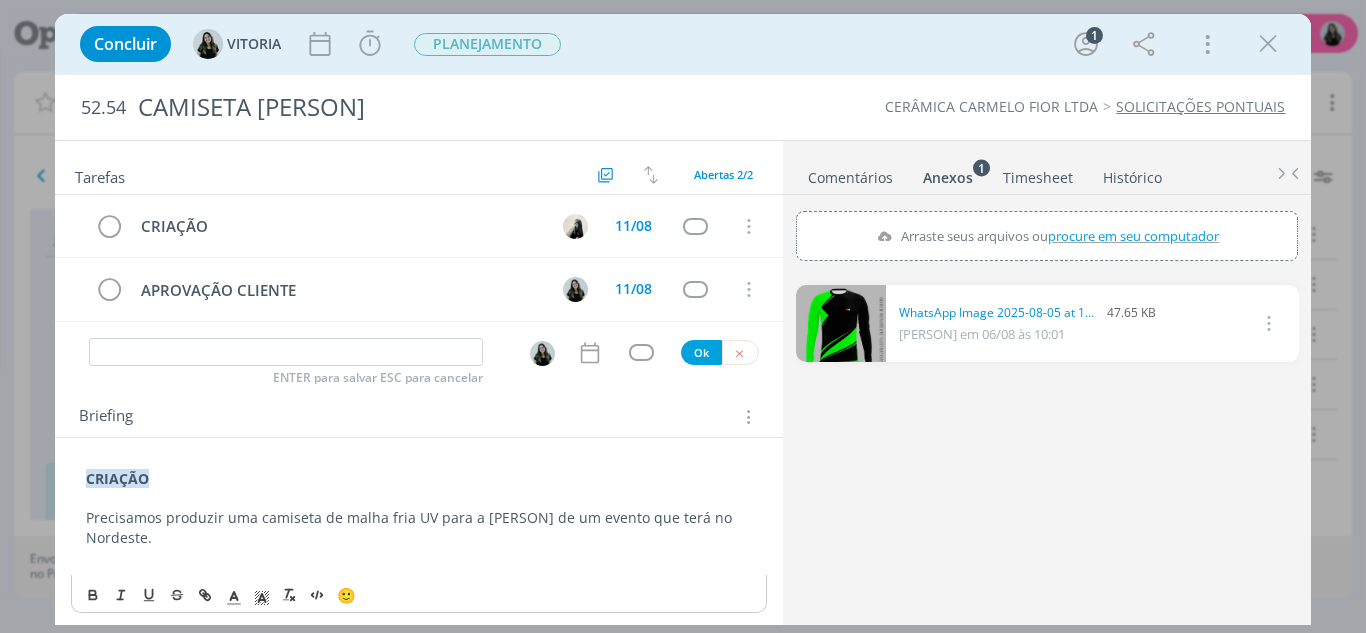 scroll, scrollTop: 6, scrollLeft: 0, axis: vertical 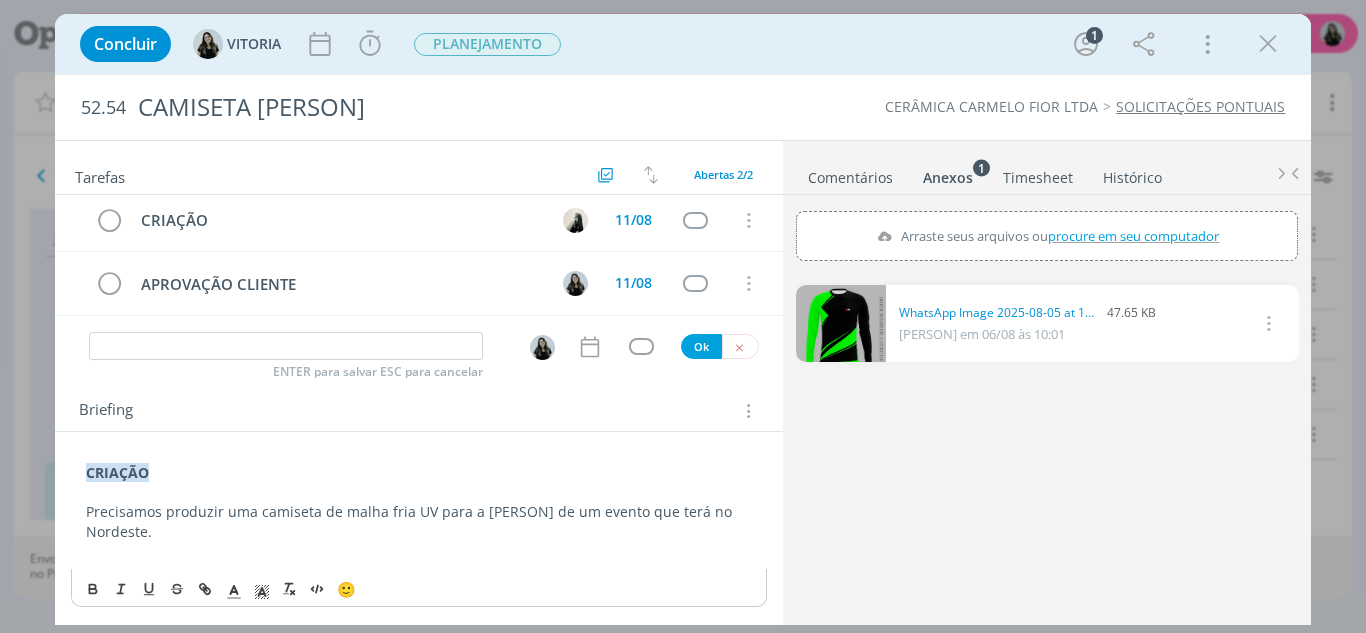 click at bounding box center (419, 552) 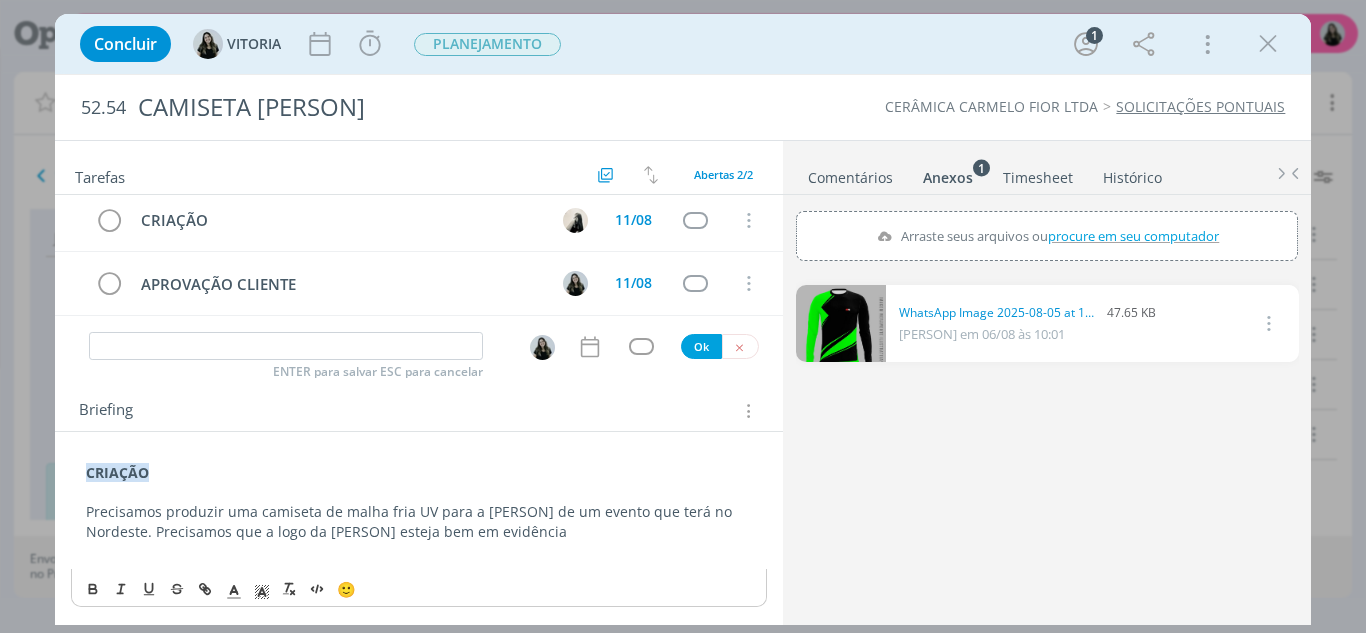 click on "Precisamos produzir uma camiseta de malha fria UV para a [PERSON] de um evento que terá no Nordeste. Precisamos que a logo da [PERSON] esteja bem em evidência" at bounding box center [419, 522] 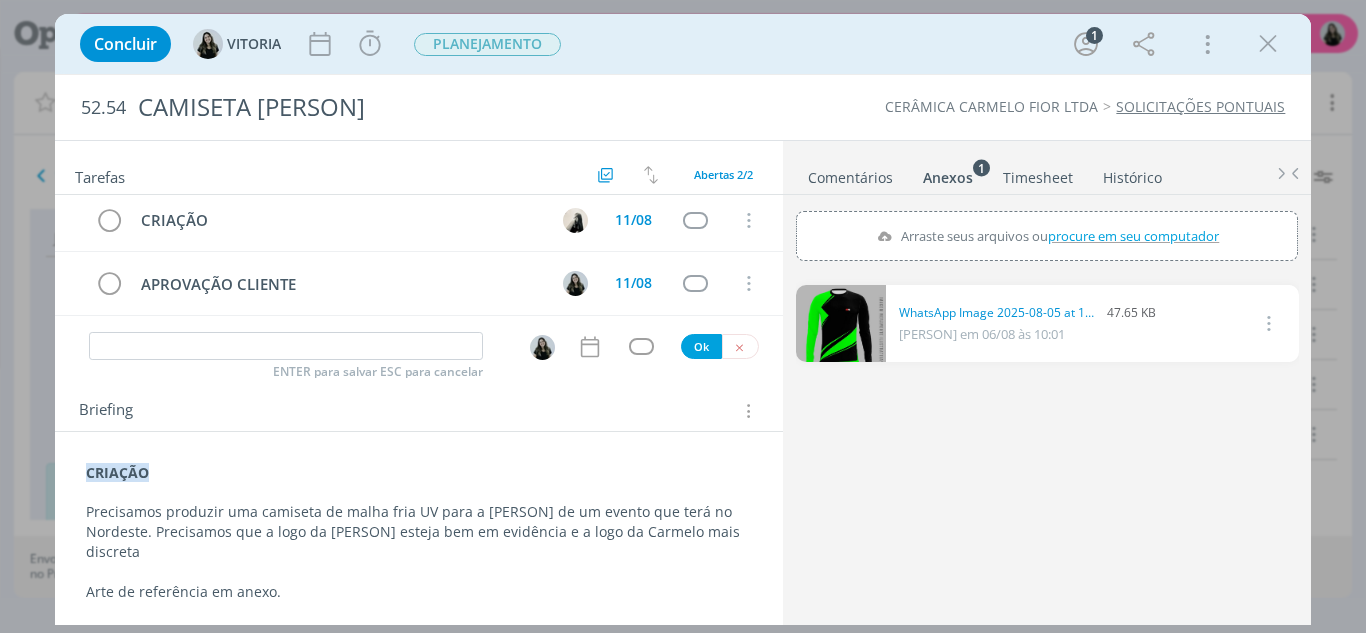 scroll, scrollTop: 46, scrollLeft: 0, axis: vertical 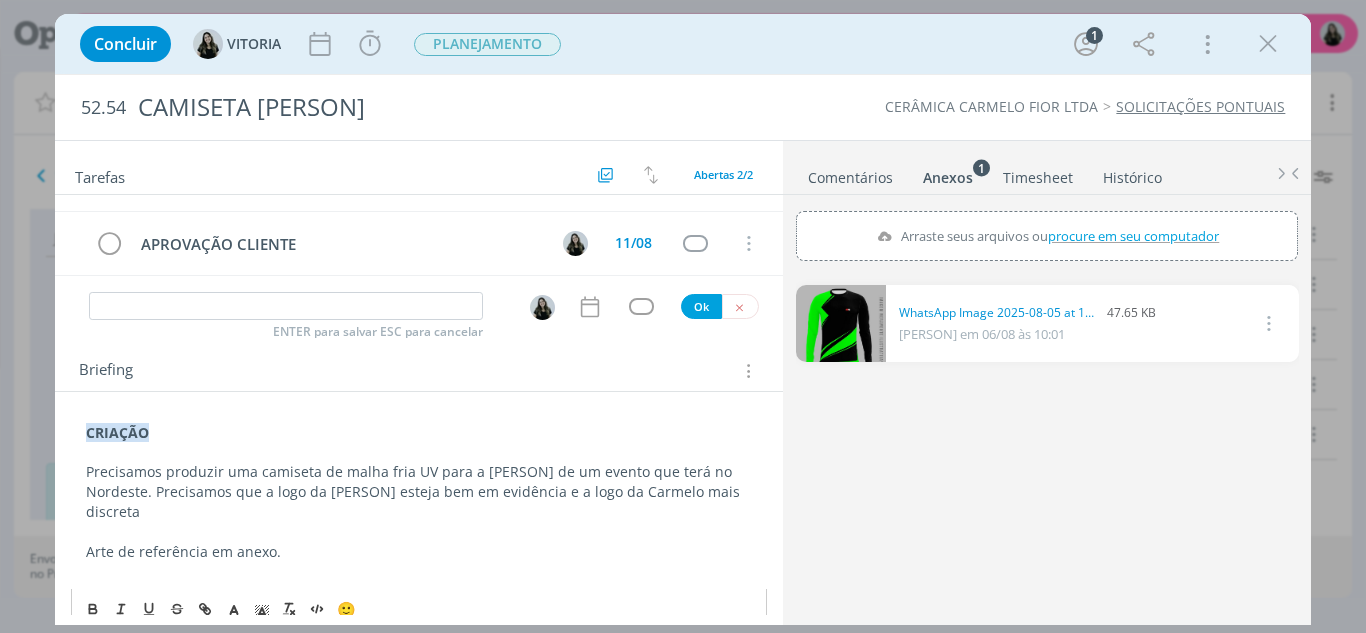 click on "Precisamos produzir uma camiseta de malha fria UV para a [PERSON] de um evento que terá no Nordeste. Precisamos que a logo da [PERSON] esteja bem em evidência e a logo da Carmelo mais discreta" at bounding box center (419, 492) 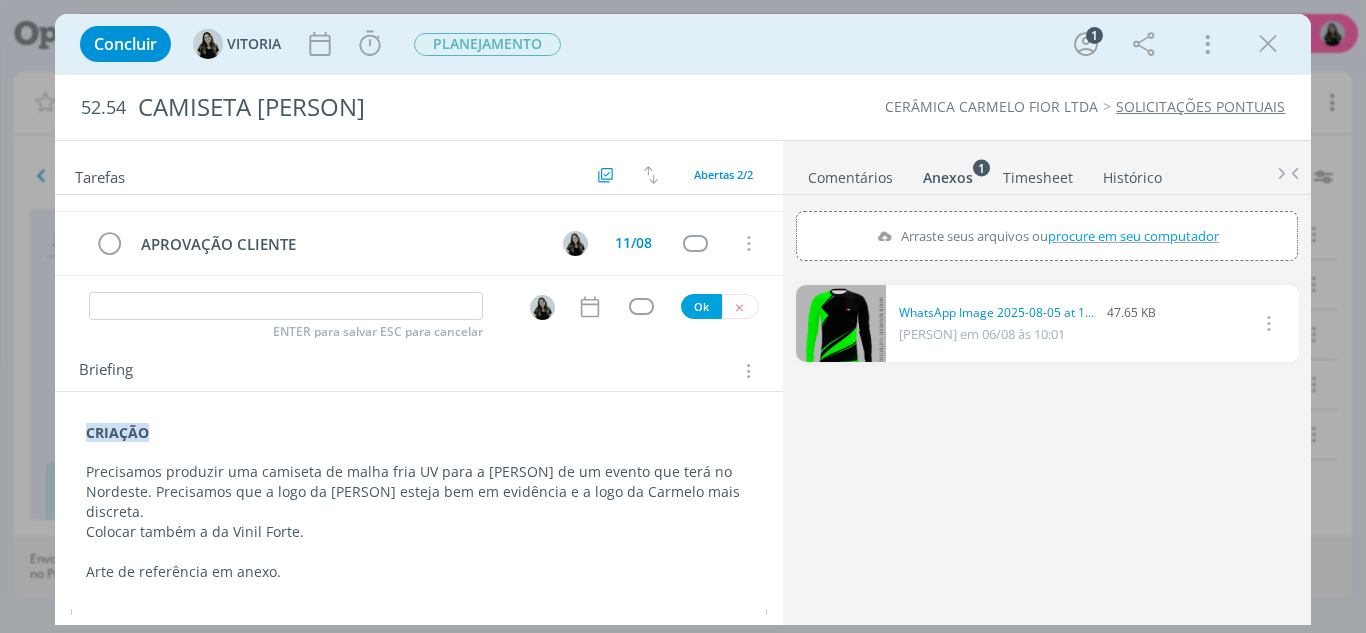 click at bounding box center [419, 552] 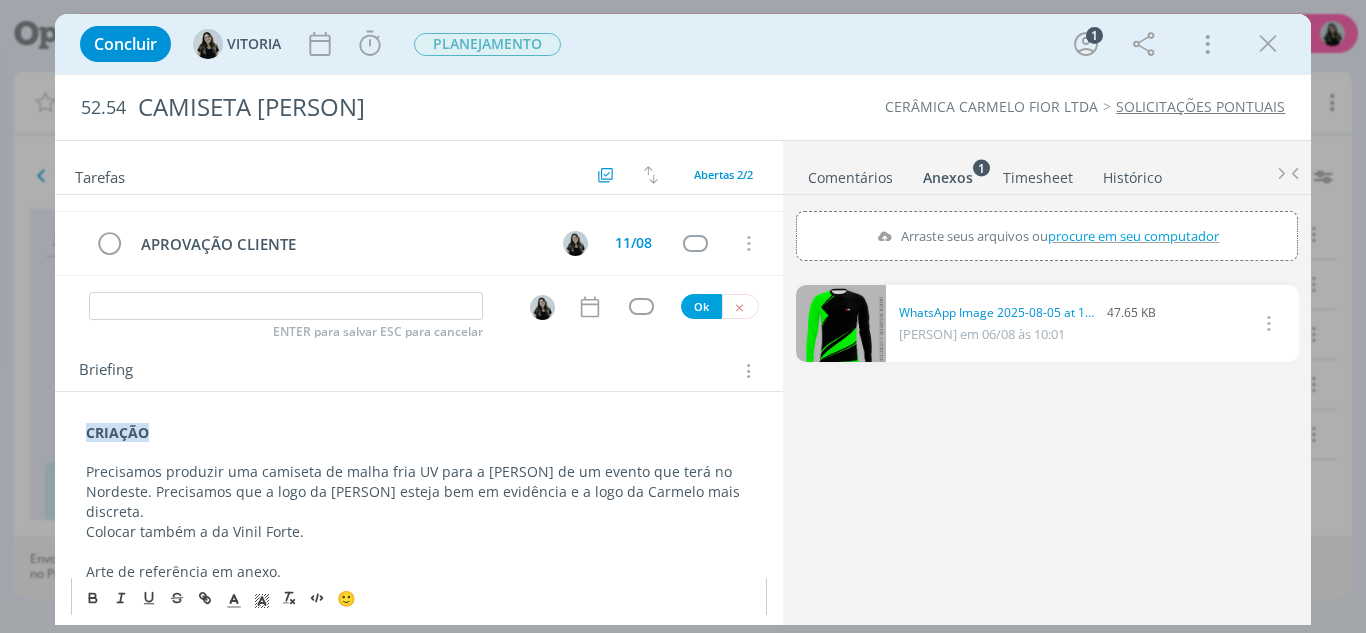 click on "Colocar também a da Vinil Forte." at bounding box center (419, 532) 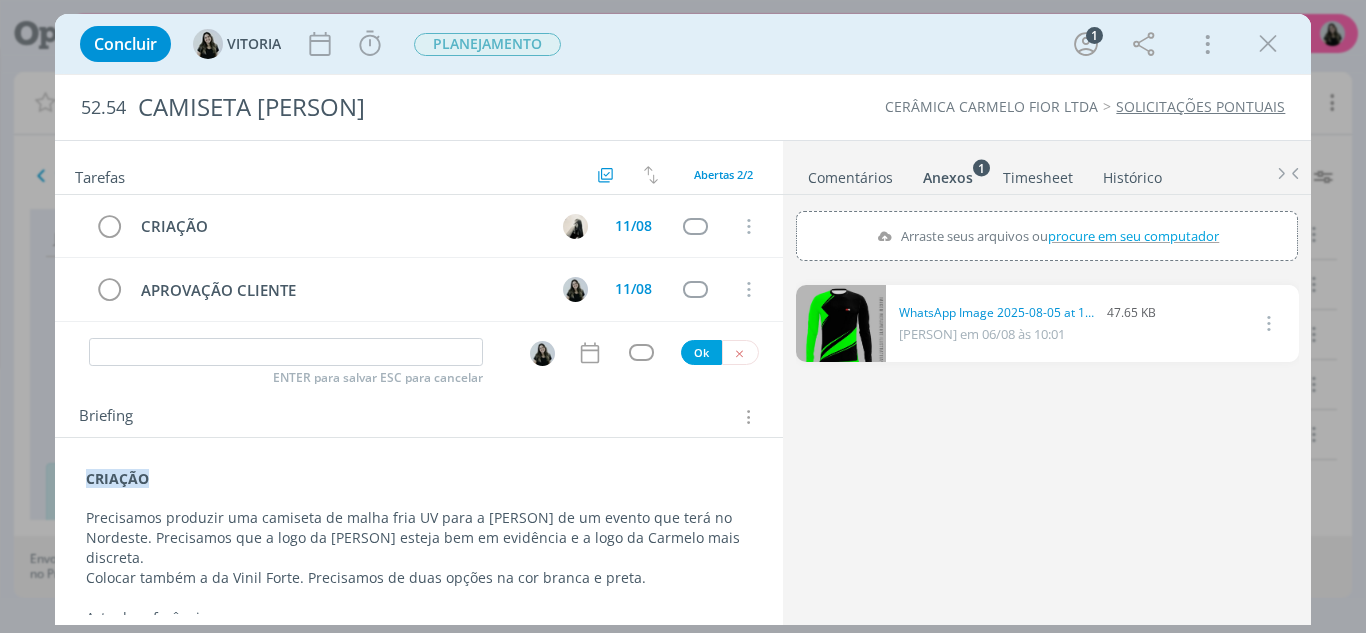scroll, scrollTop: 0, scrollLeft: 0, axis: both 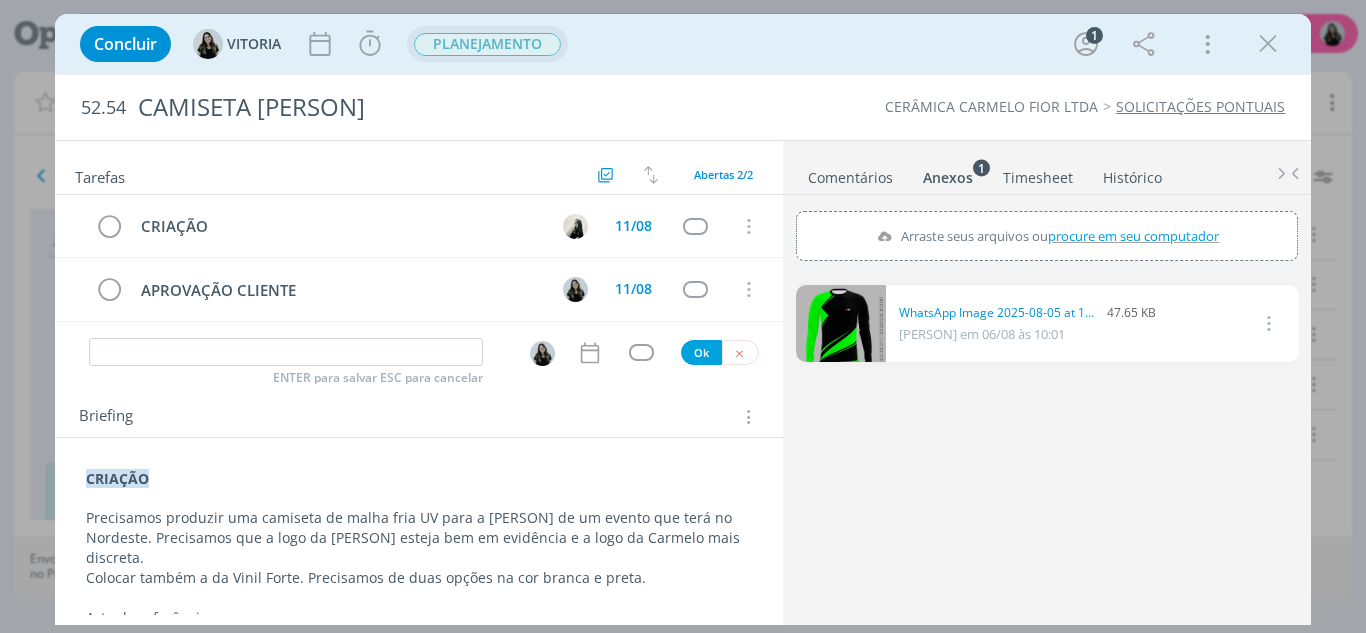 click on "PLANEJAMENTO" at bounding box center (487, 44) 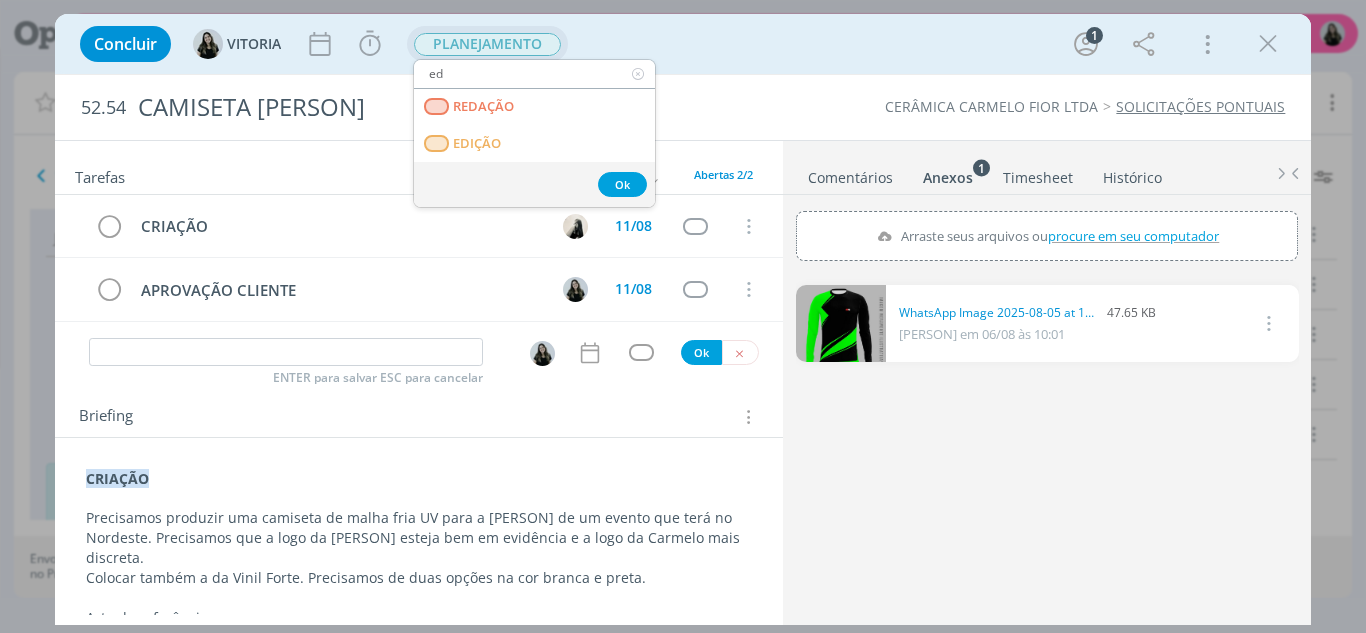 type on "e" 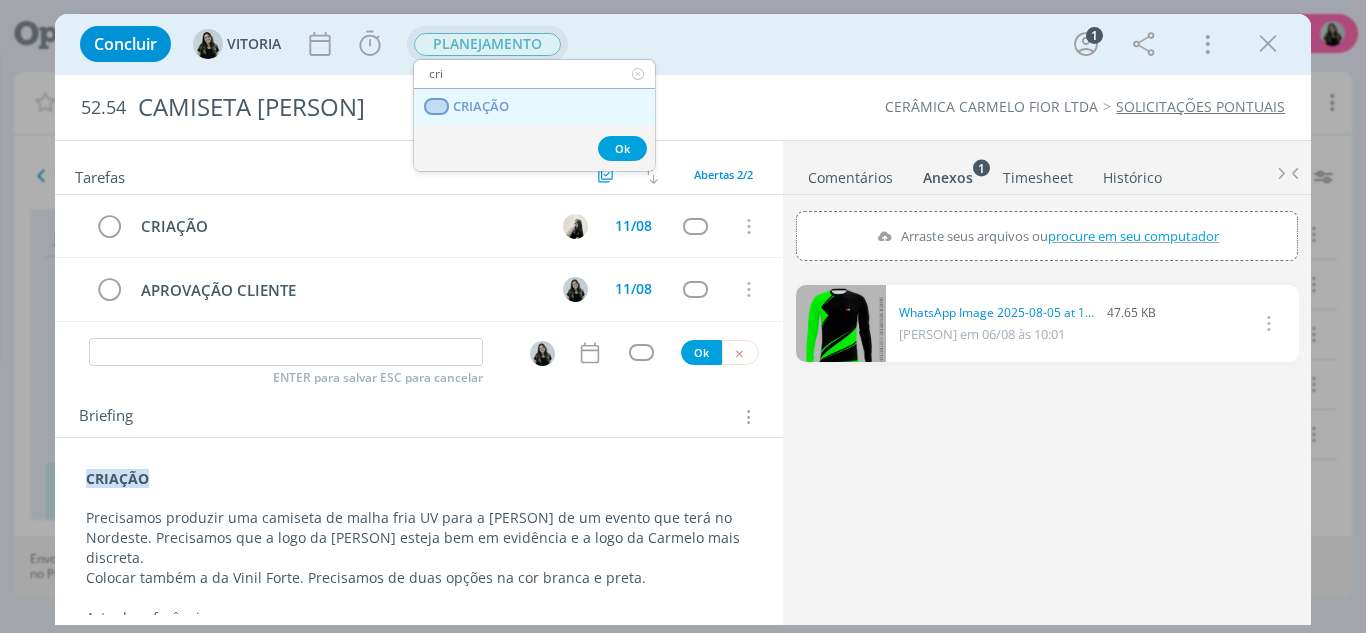 type on "cri" 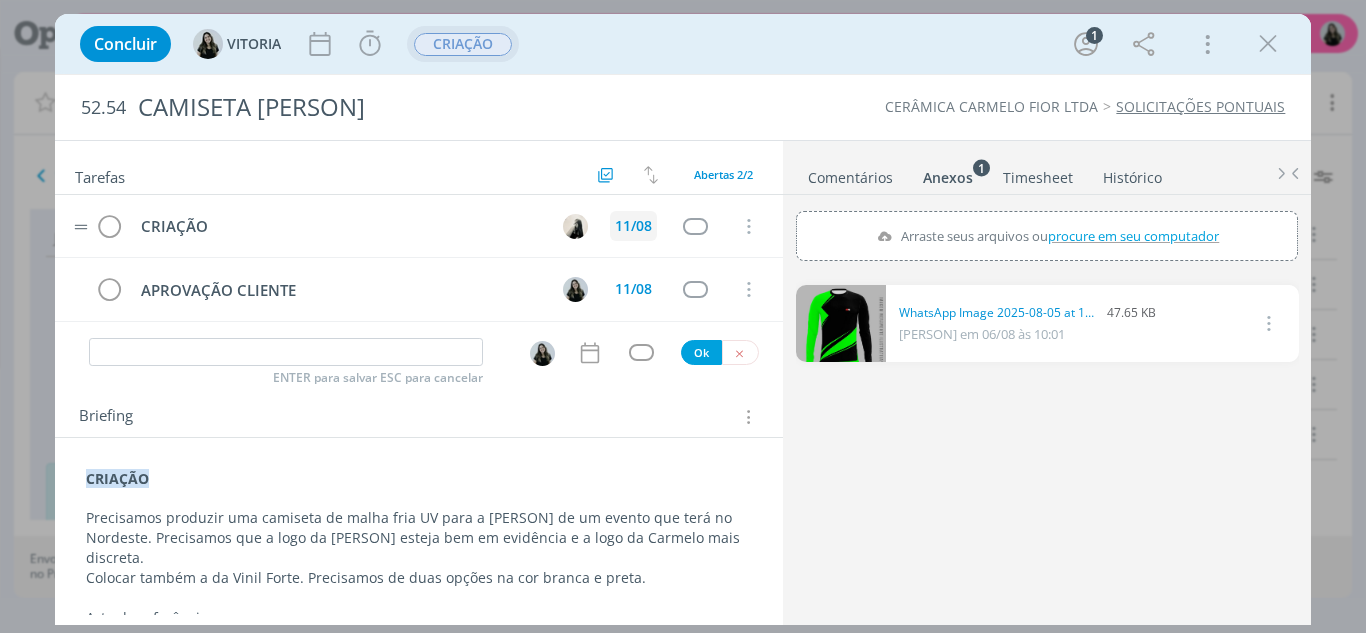 scroll, scrollTop: 28, scrollLeft: 0, axis: vertical 